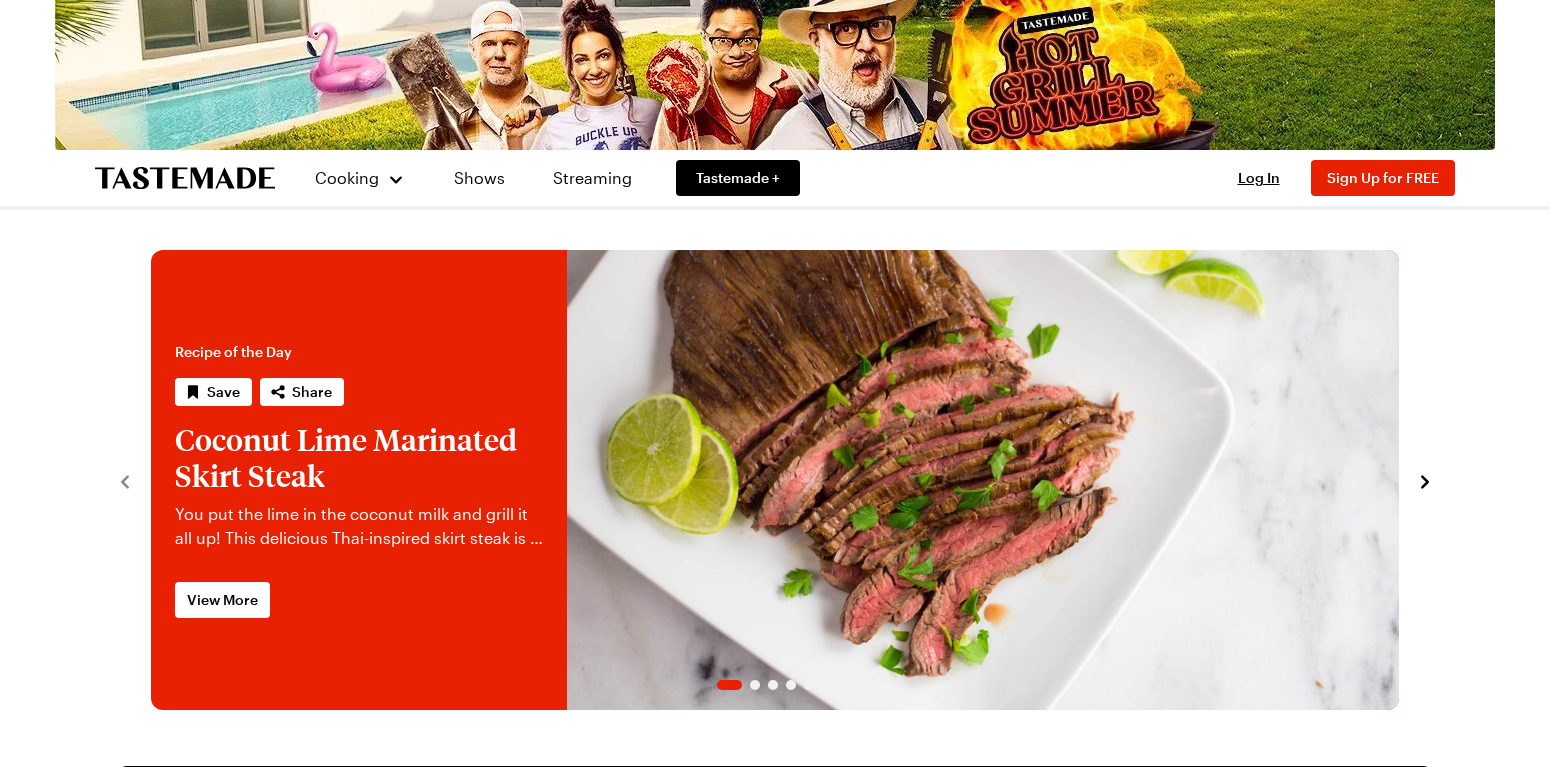 scroll, scrollTop: 0, scrollLeft: 0, axis: both 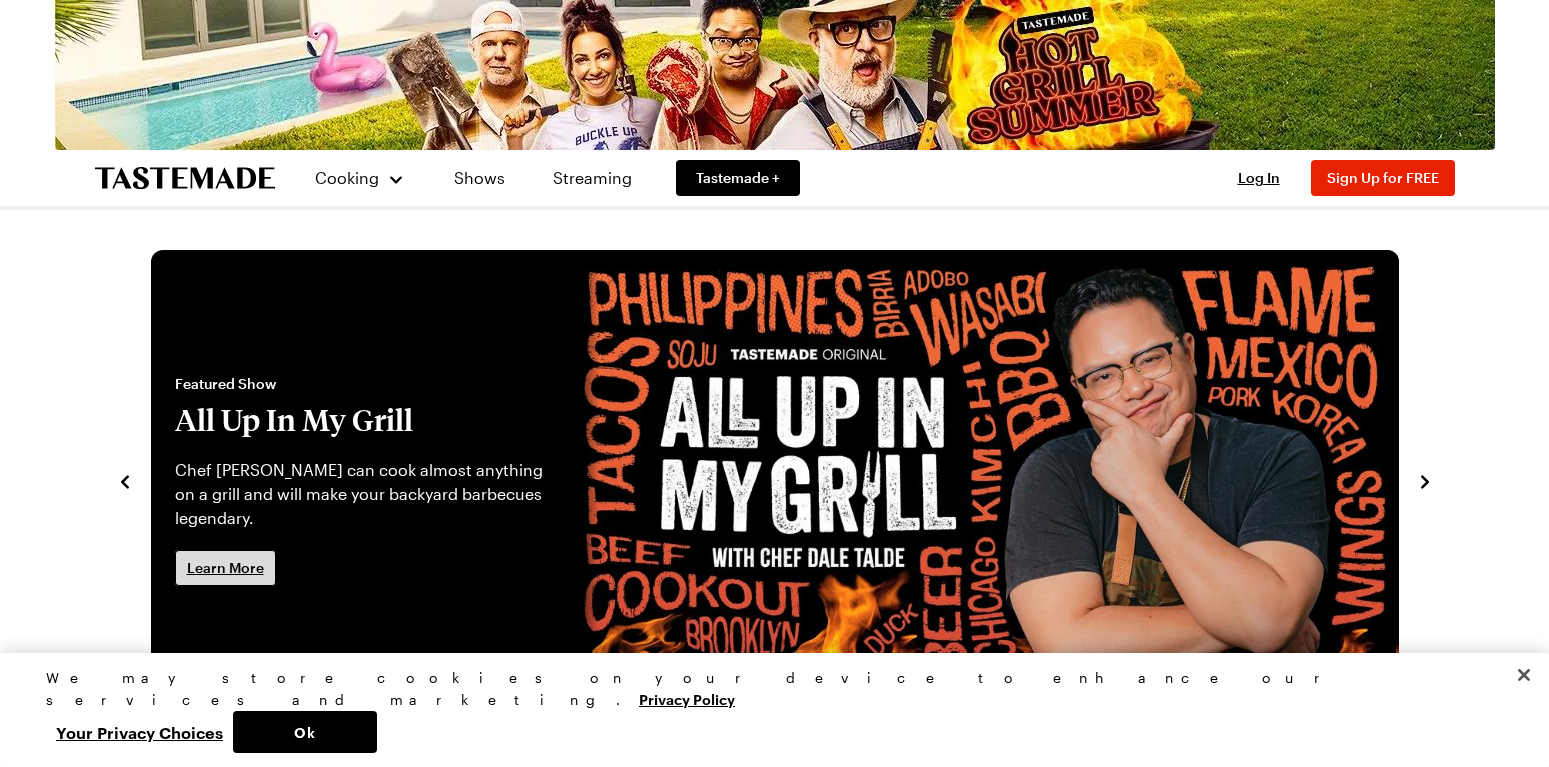 click on "Learn More" at bounding box center (225, 568) 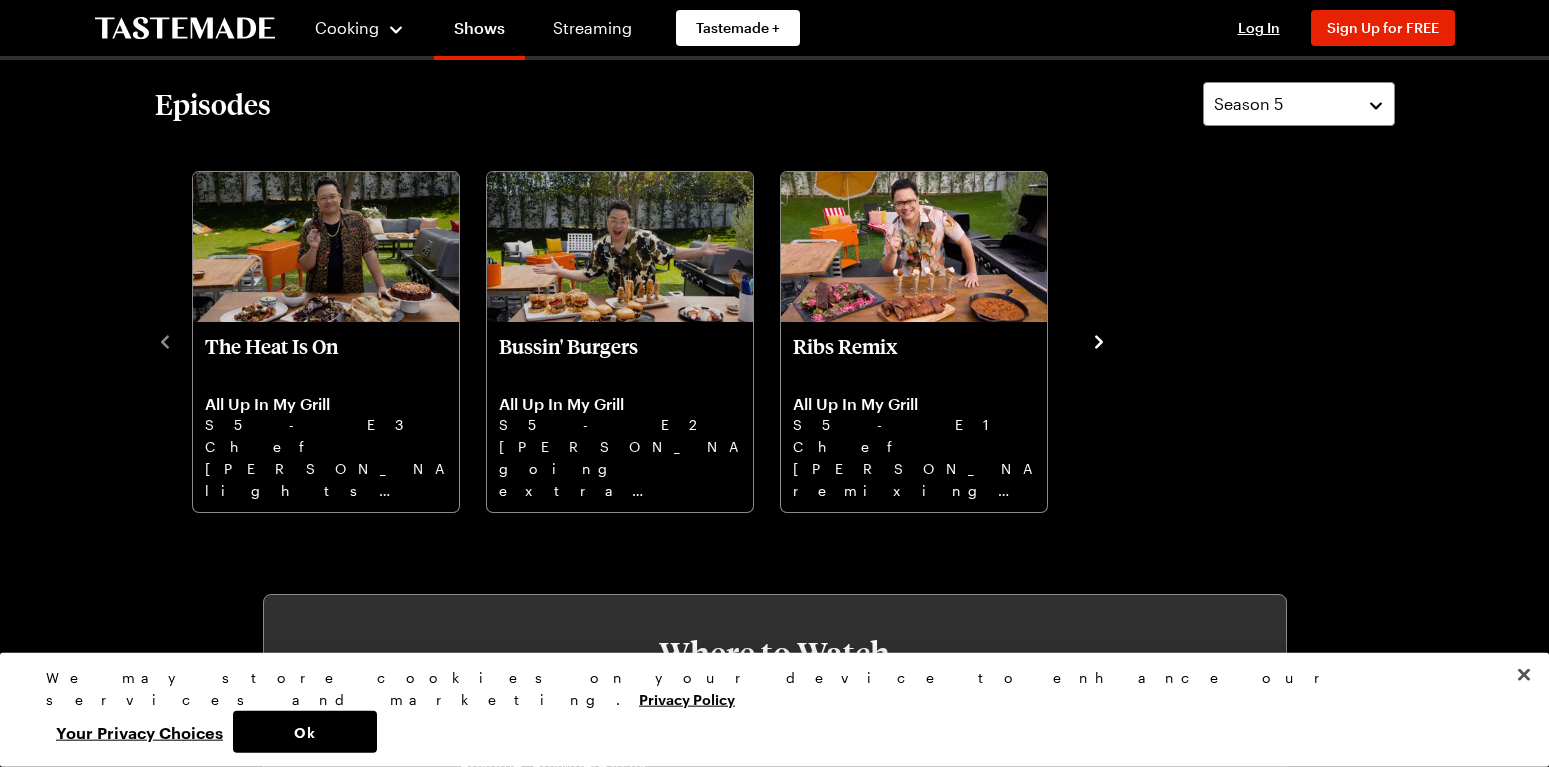 scroll, scrollTop: 714, scrollLeft: 0, axis: vertical 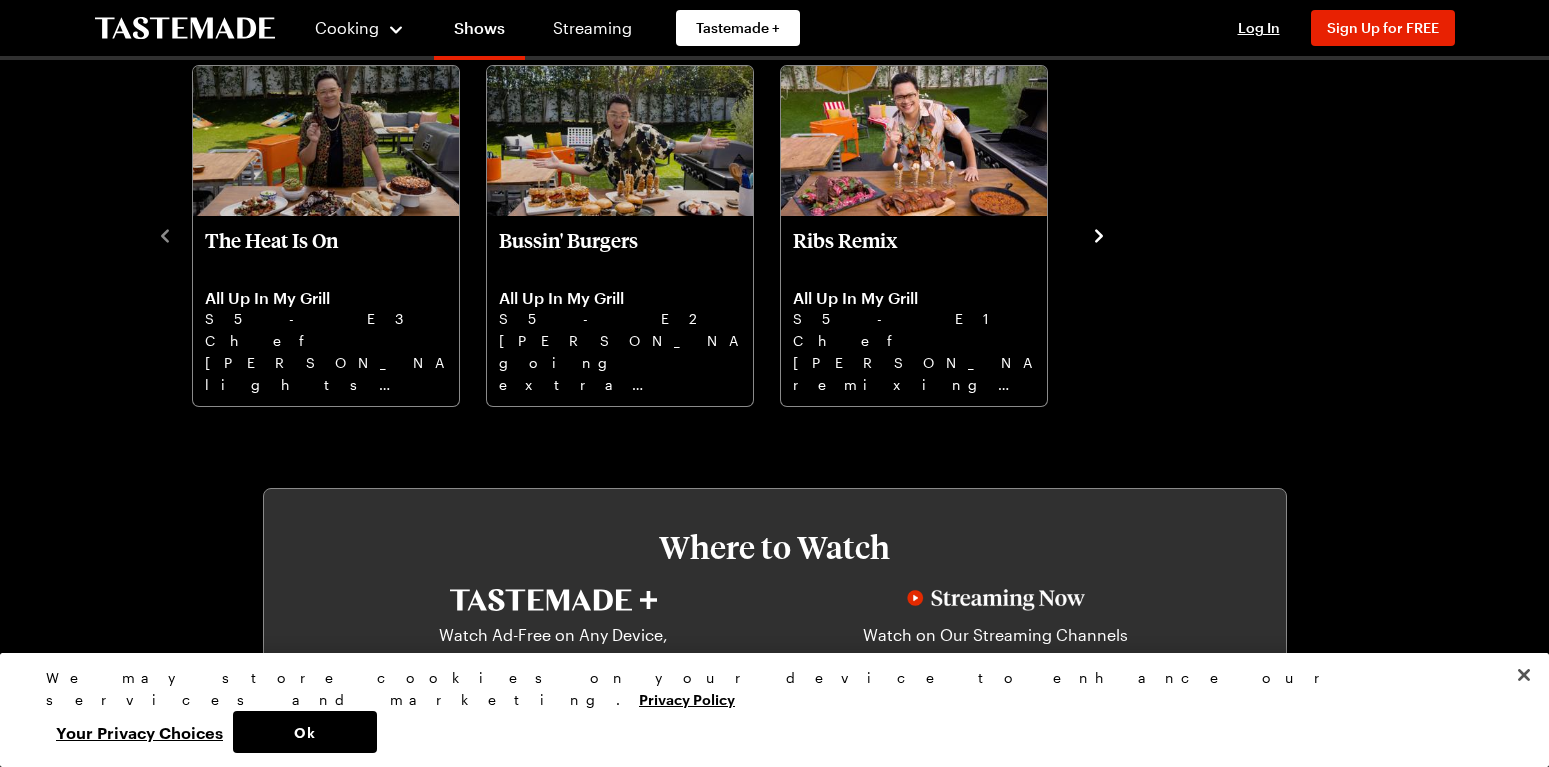 click 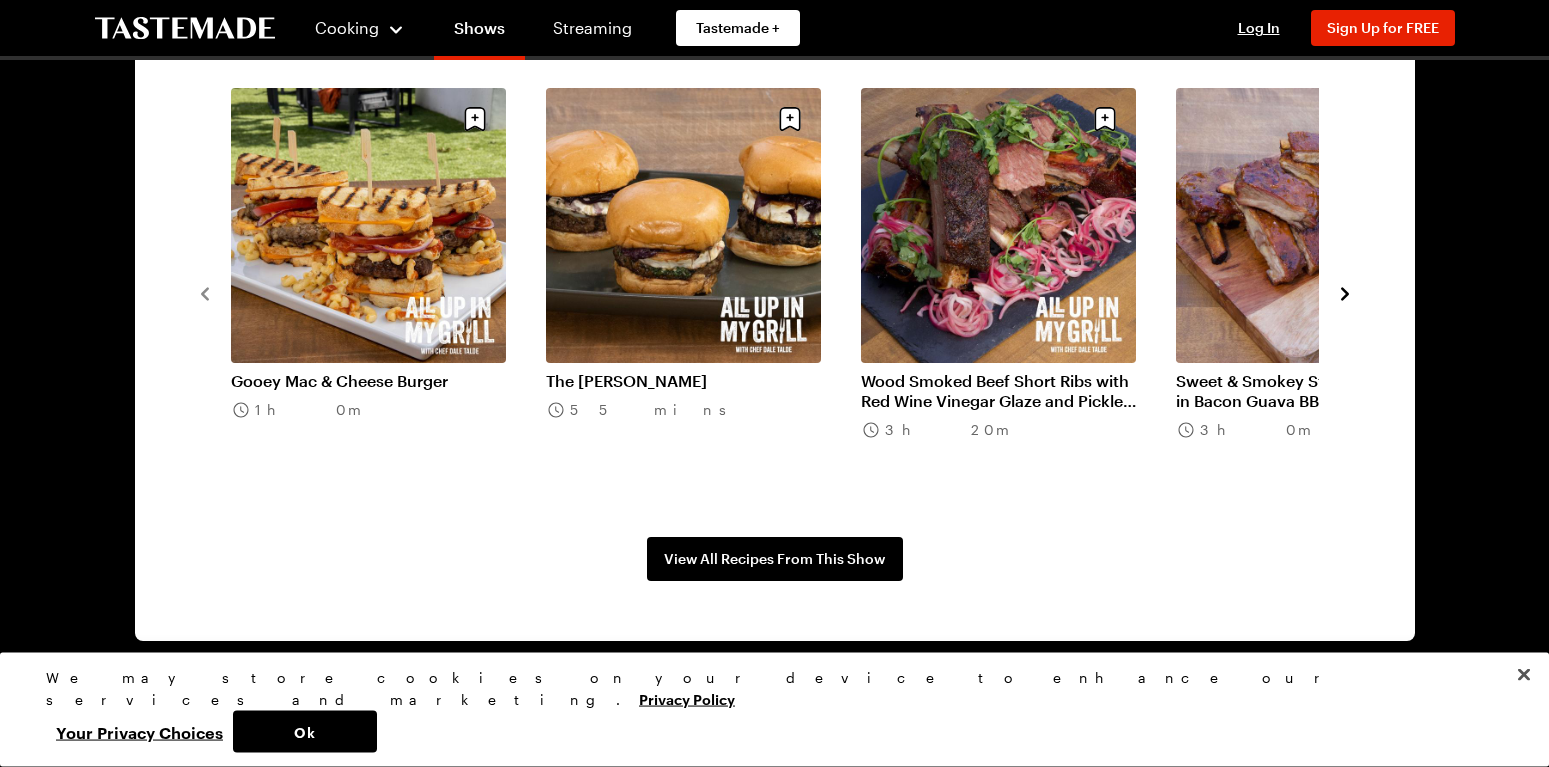 scroll, scrollTop: 1632, scrollLeft: 0, axis: vertical 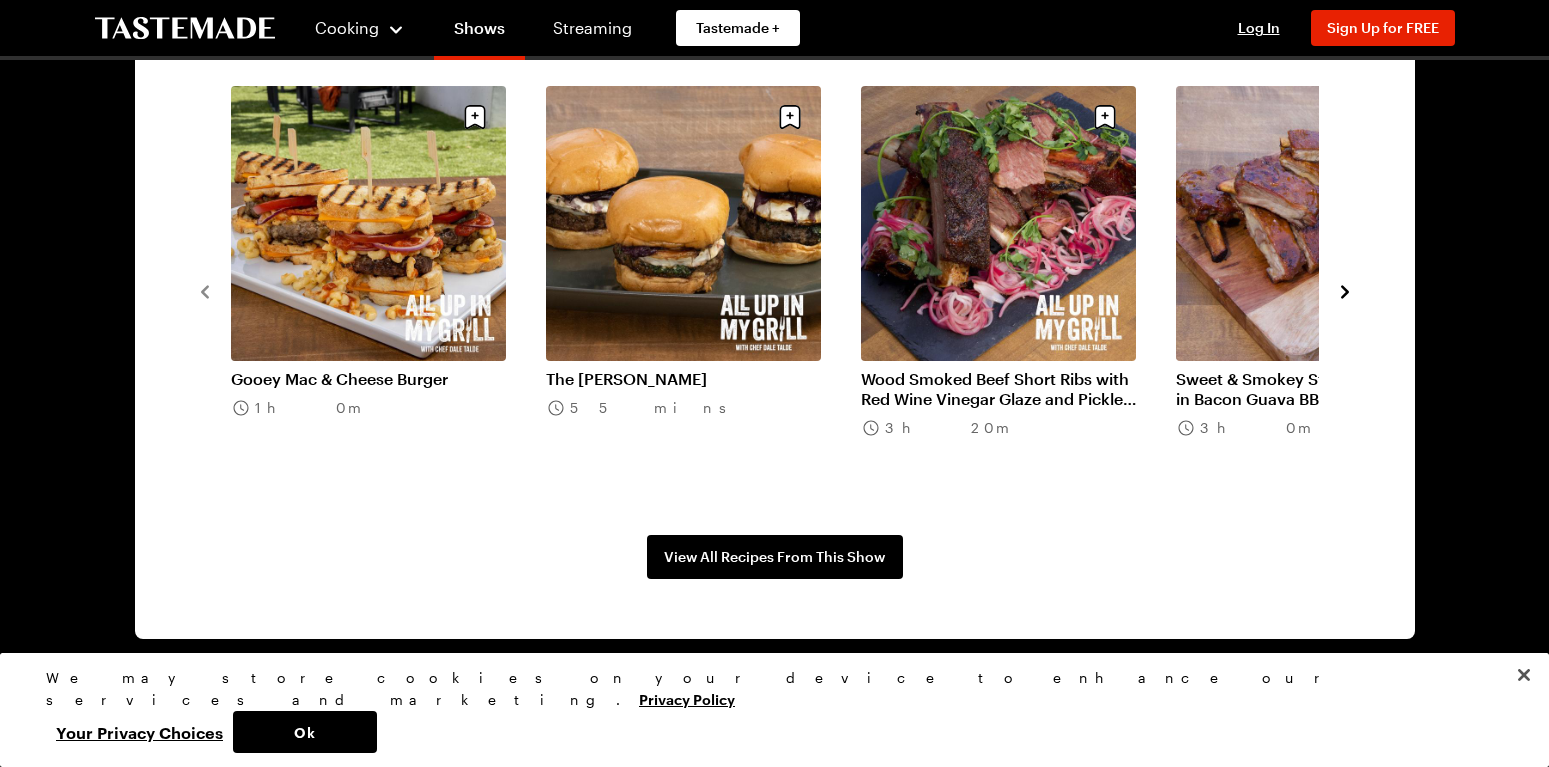 click 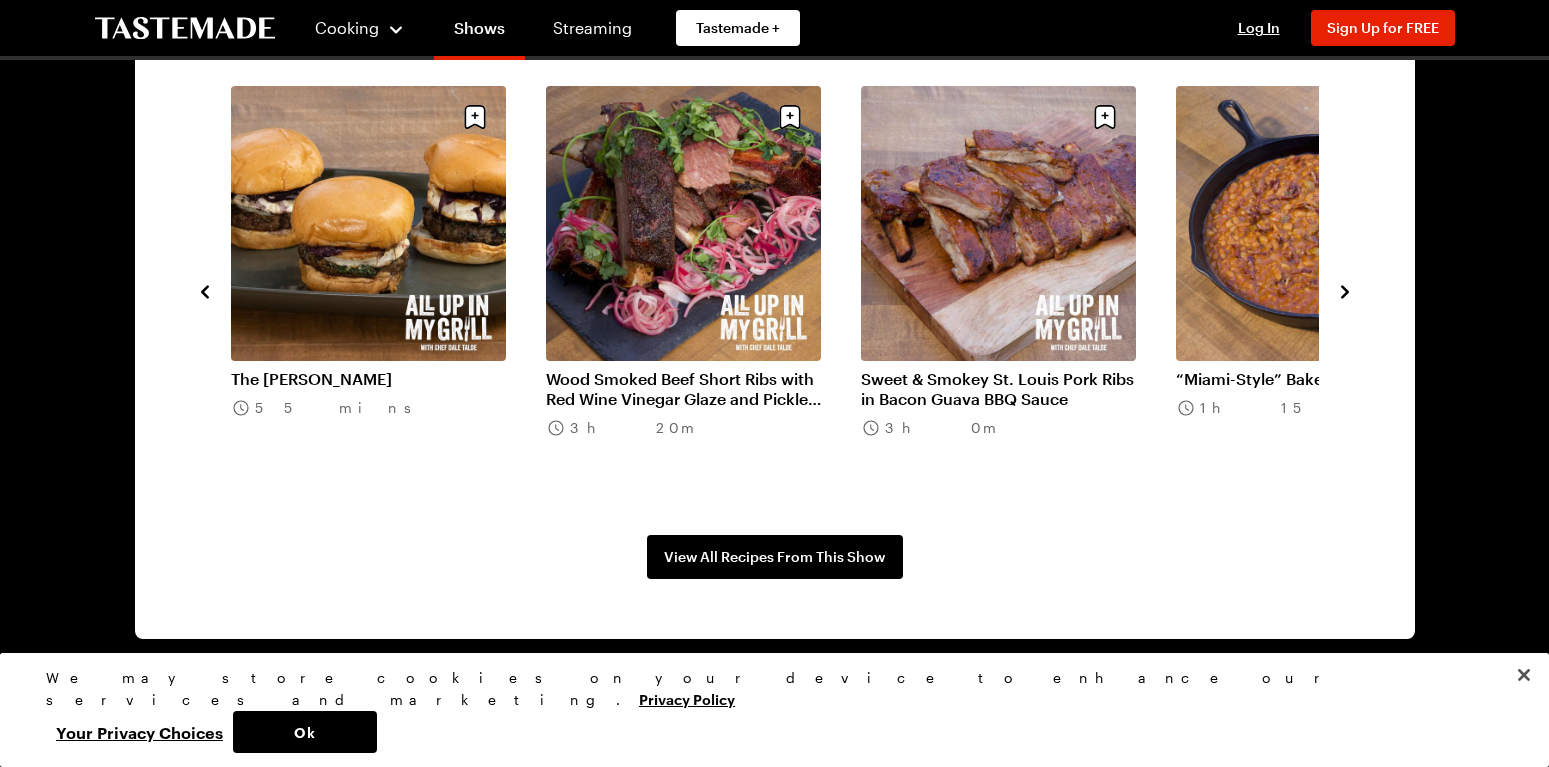 click 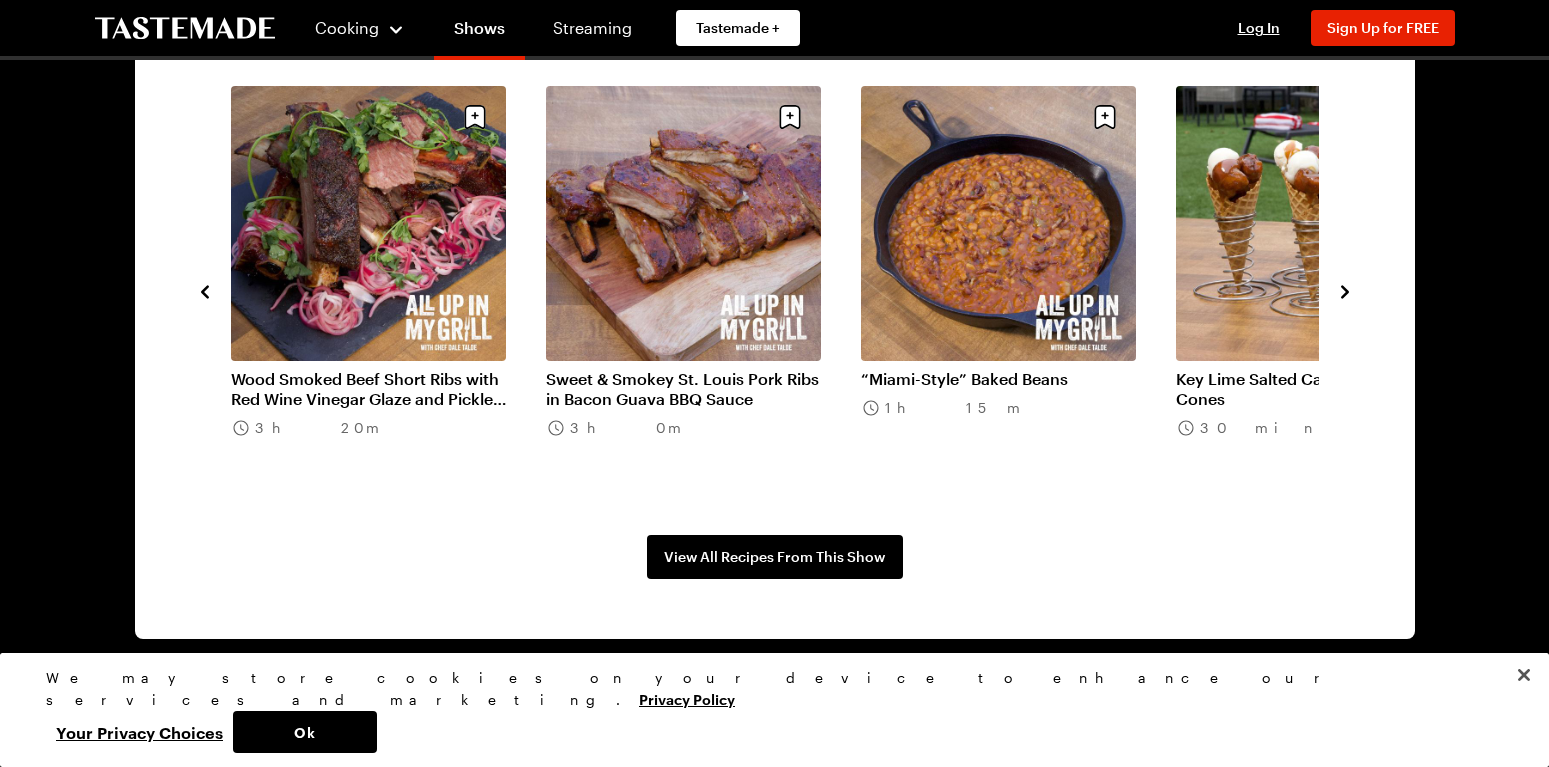 click 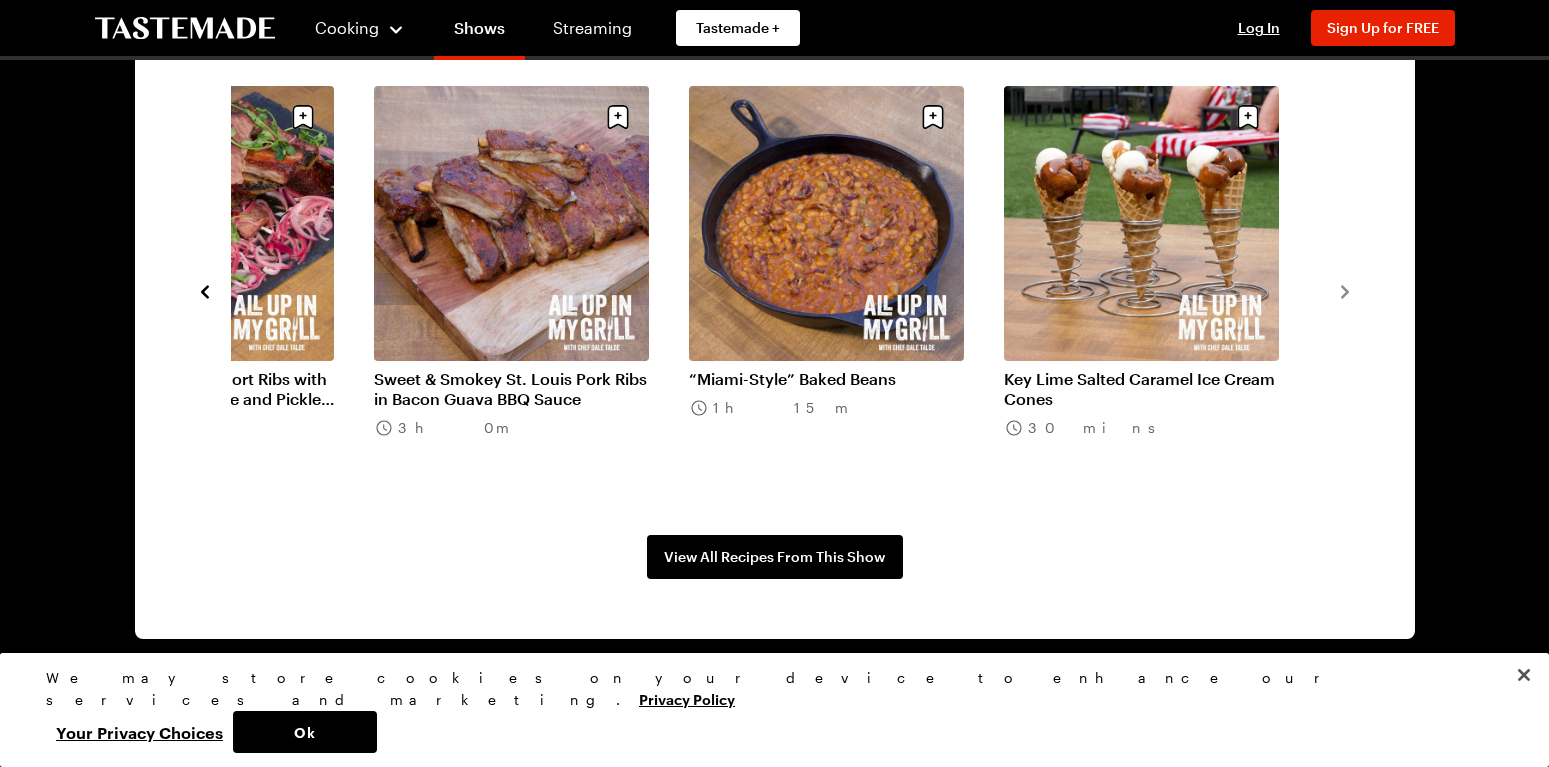 drag, startPoint x: 207, startPoint y: 286, endPoint x: 204, endPoint y: 297, distance: 11.401754 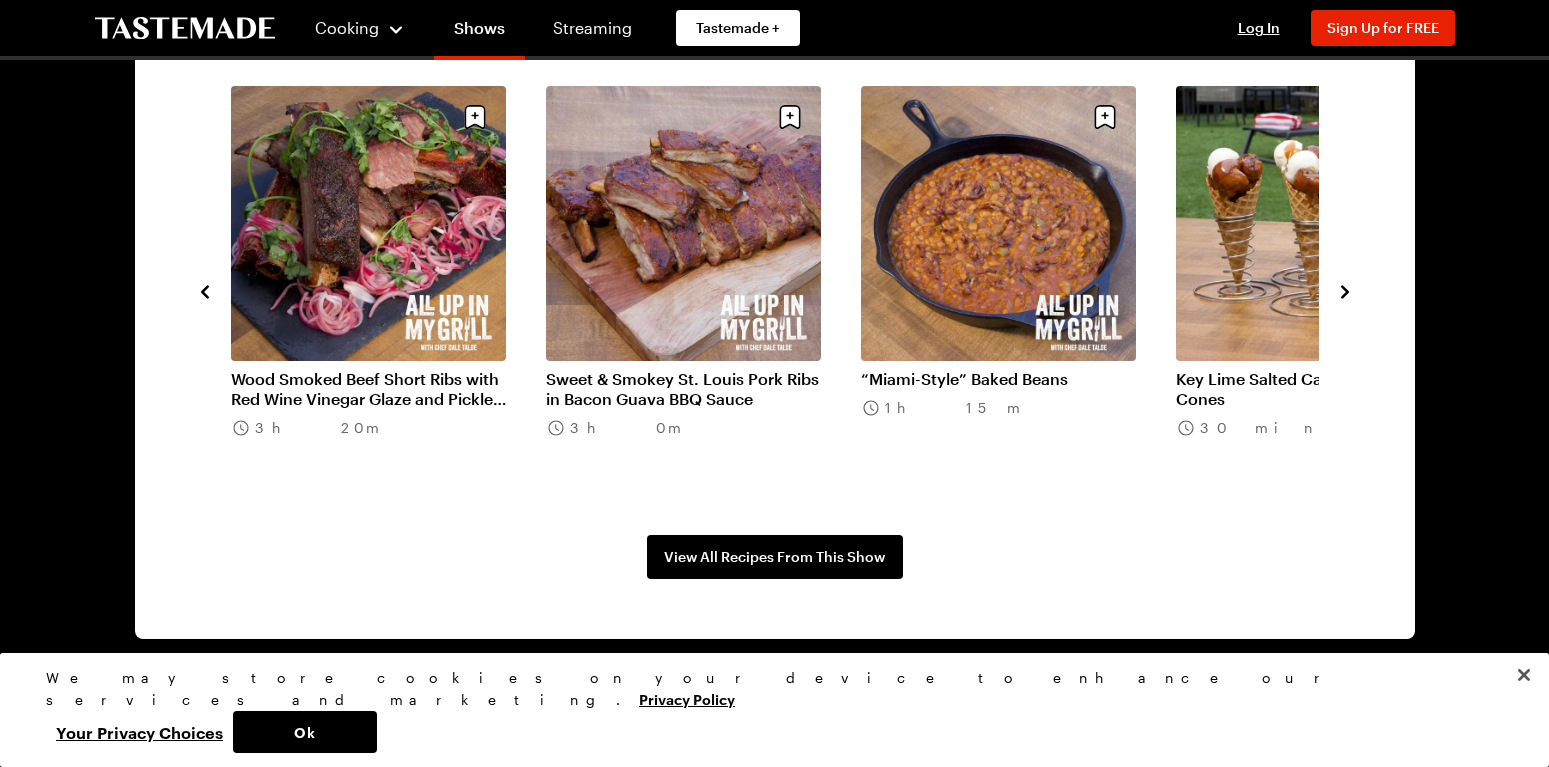 click 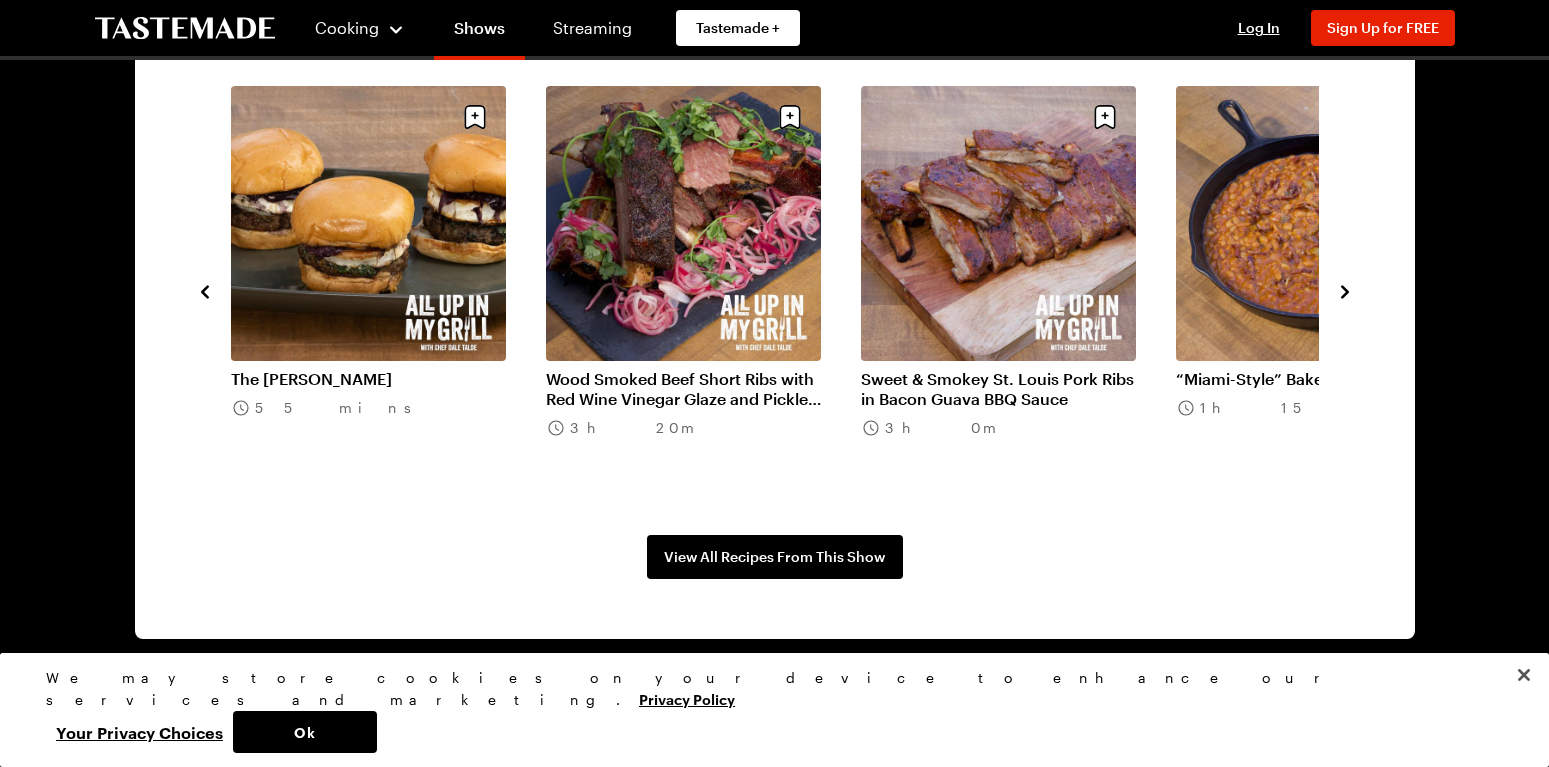 click 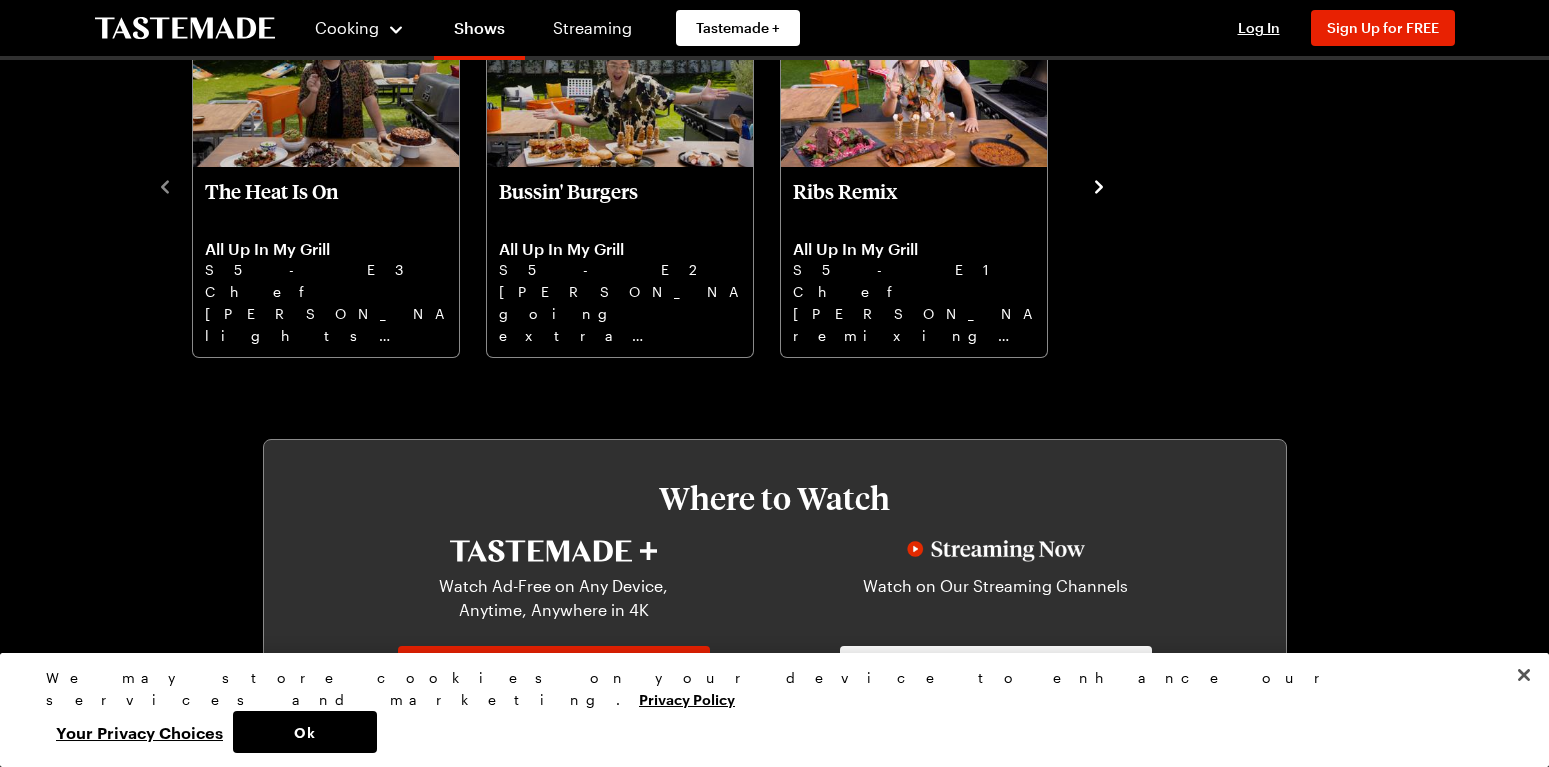 scroll, scrollTop: 714, scrollLeft: 0, axis: vertical 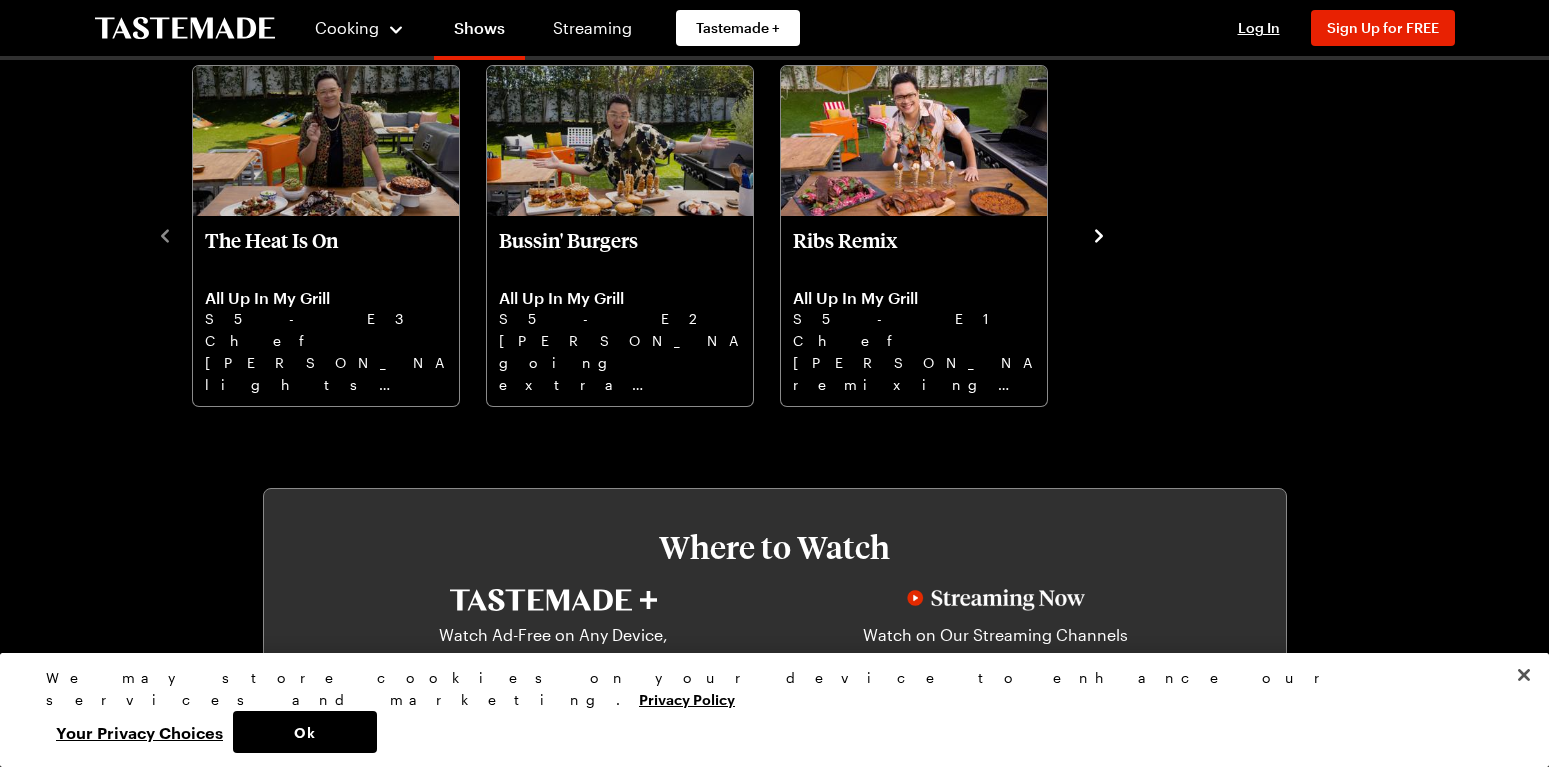 click 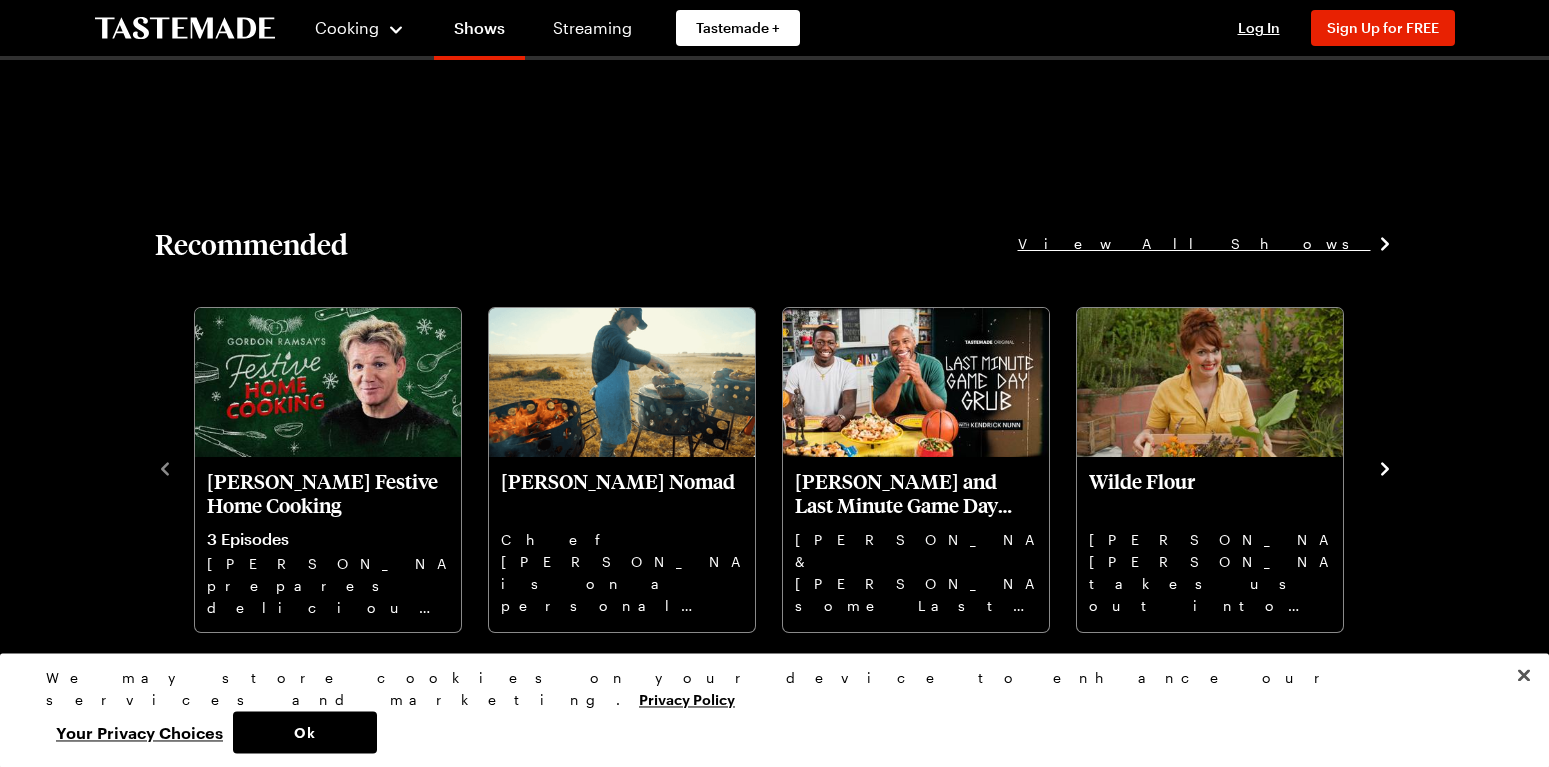scroll, scrollTop: 2417, scrollLeft: 0, axis: vertical 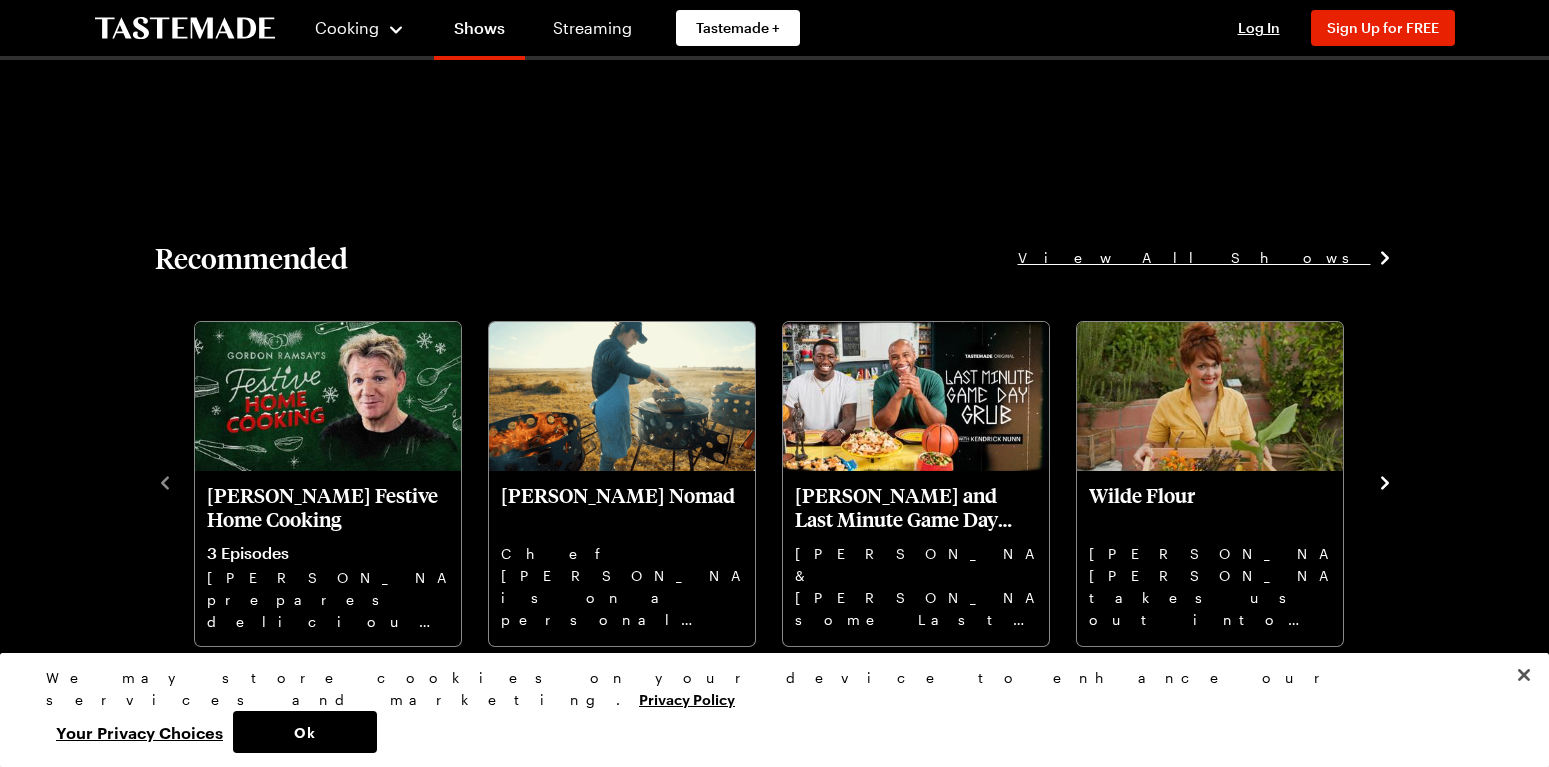 click on "View All Shows" at bounding box center (1194, 258) 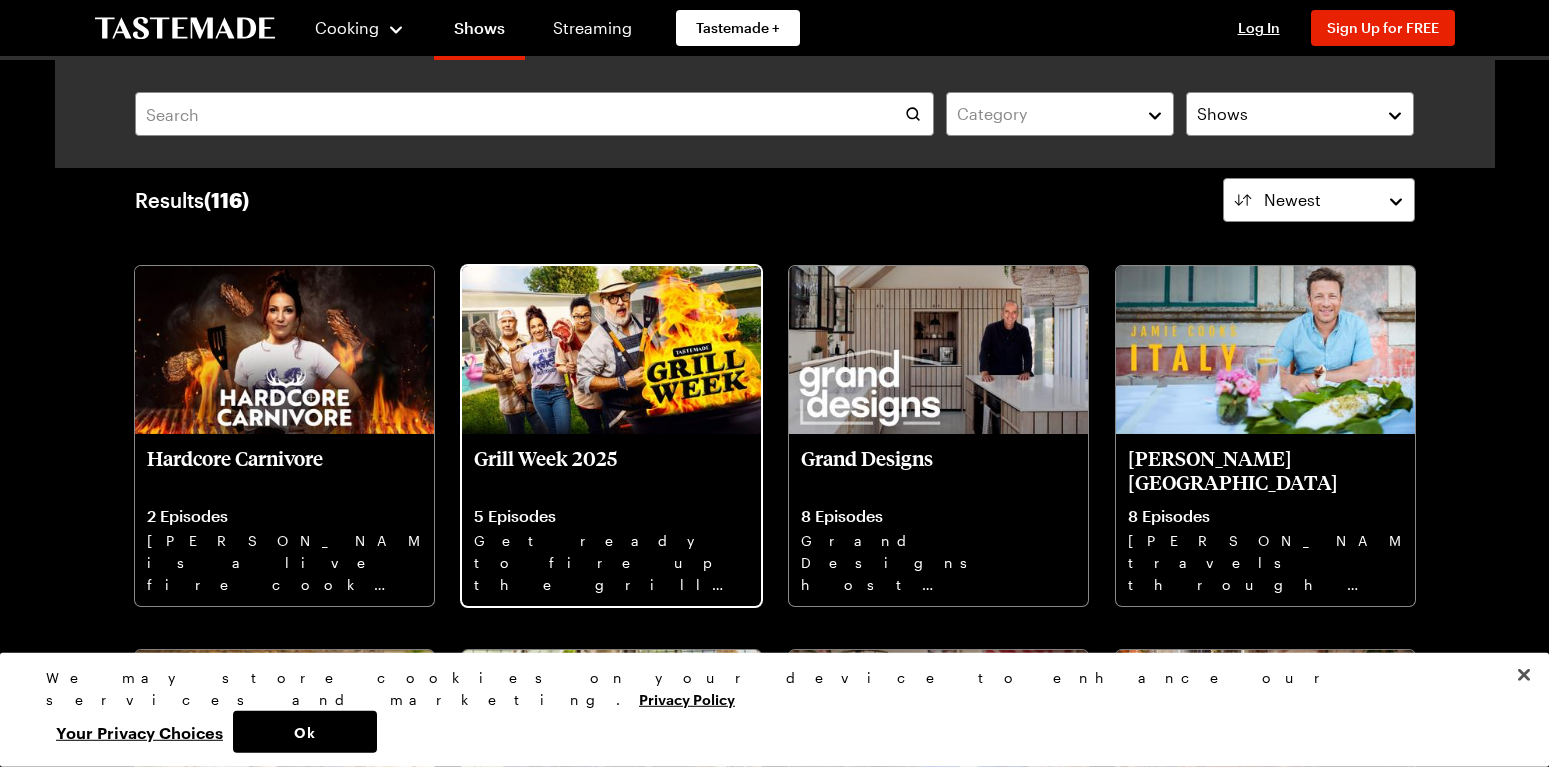 scroll, scrollTop: 102, scrollLeft: 0, axis: vertical 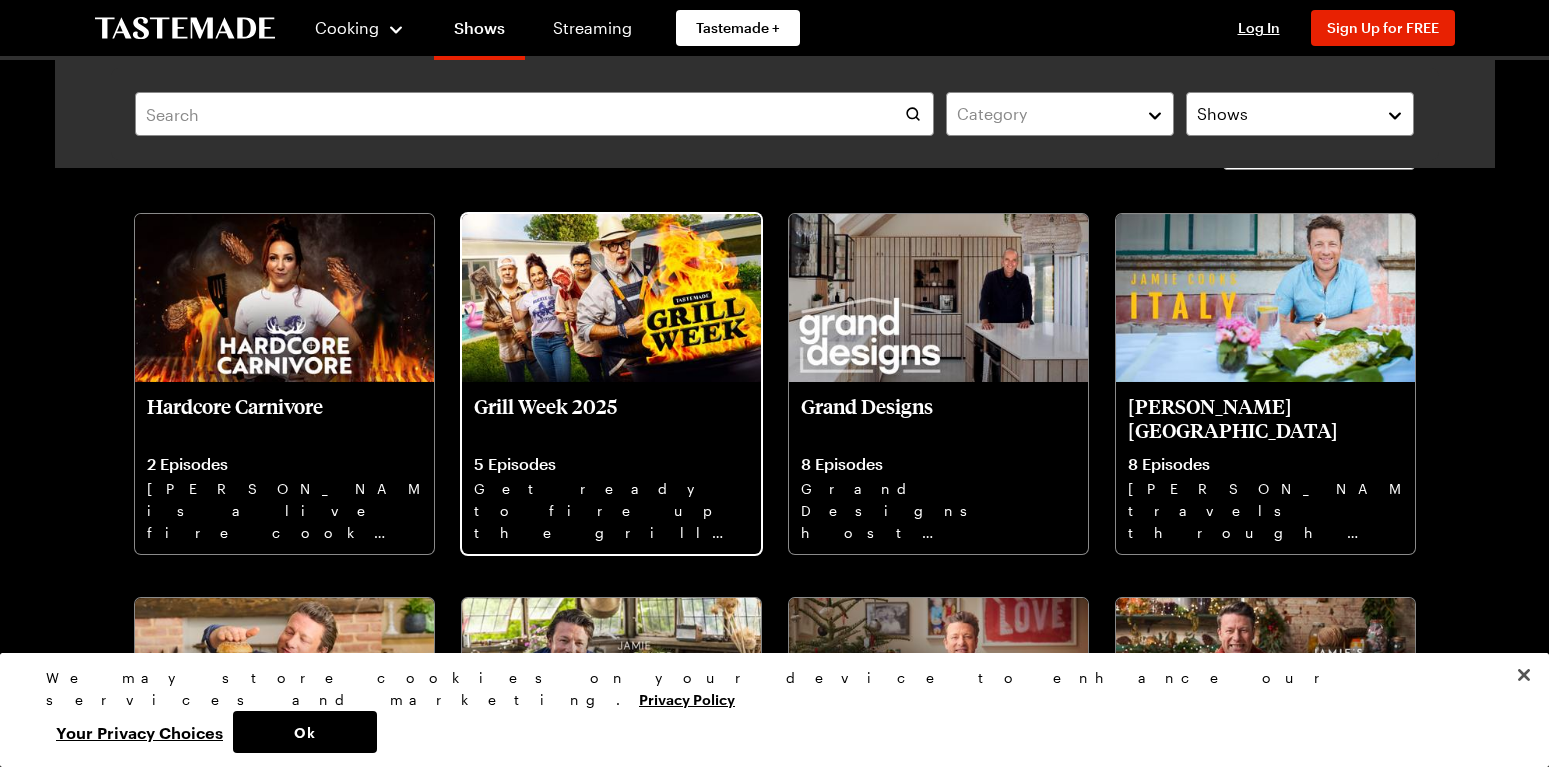 click on "Grill Week 2025" at bounding box center [611, 418] 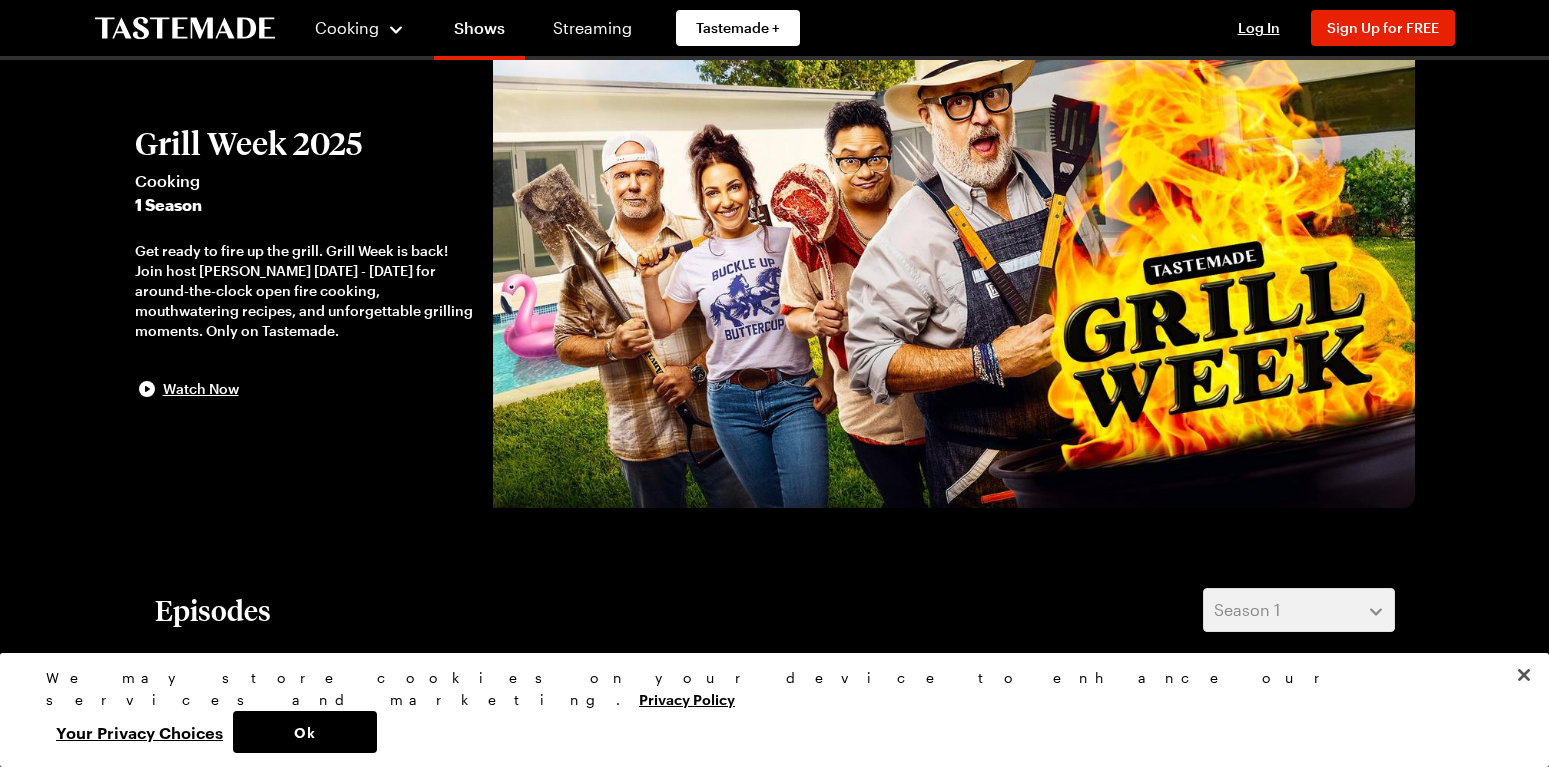 scroll, scrollTop: 0, scrollLeft: 0, axis: both 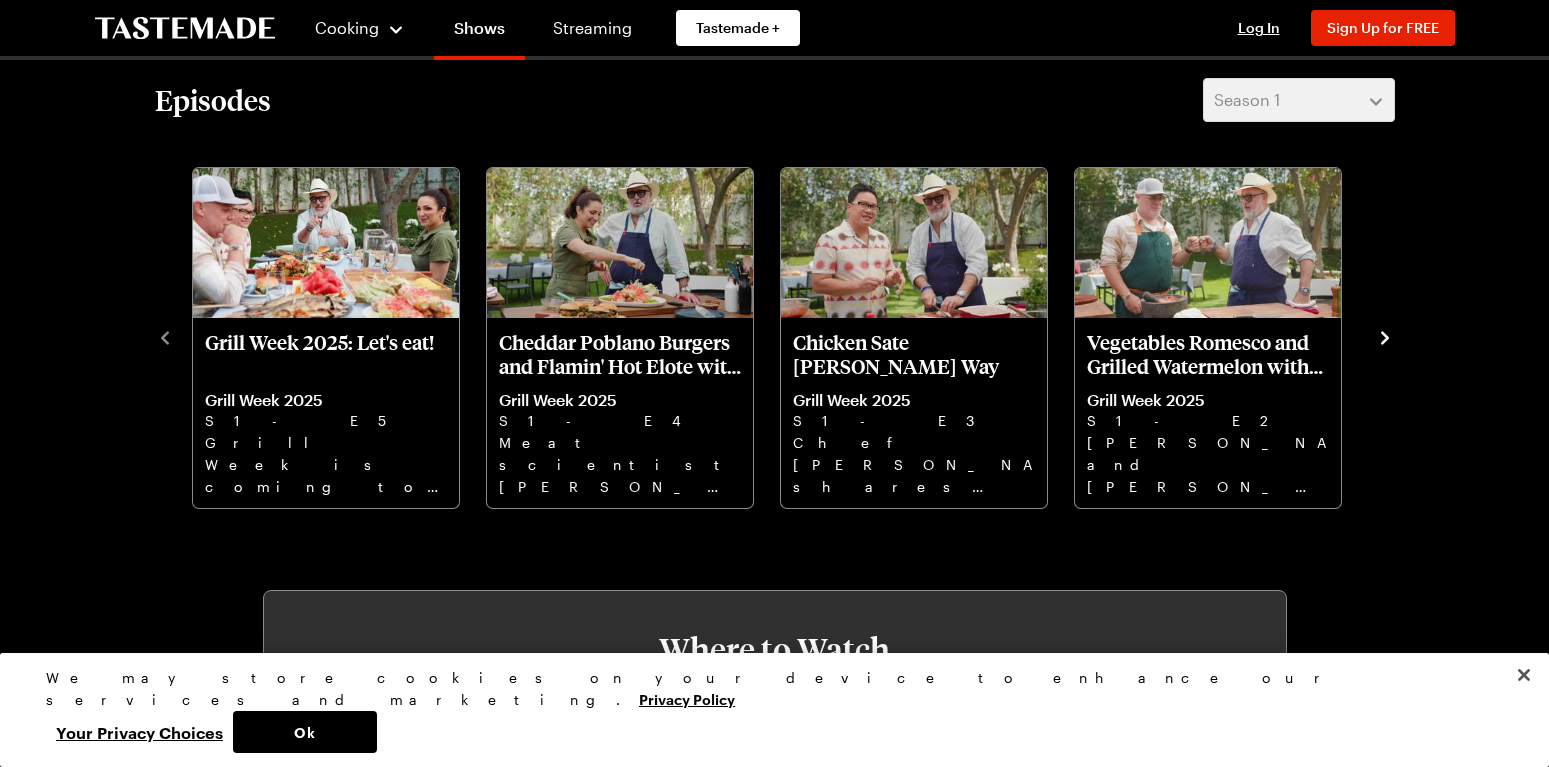 click 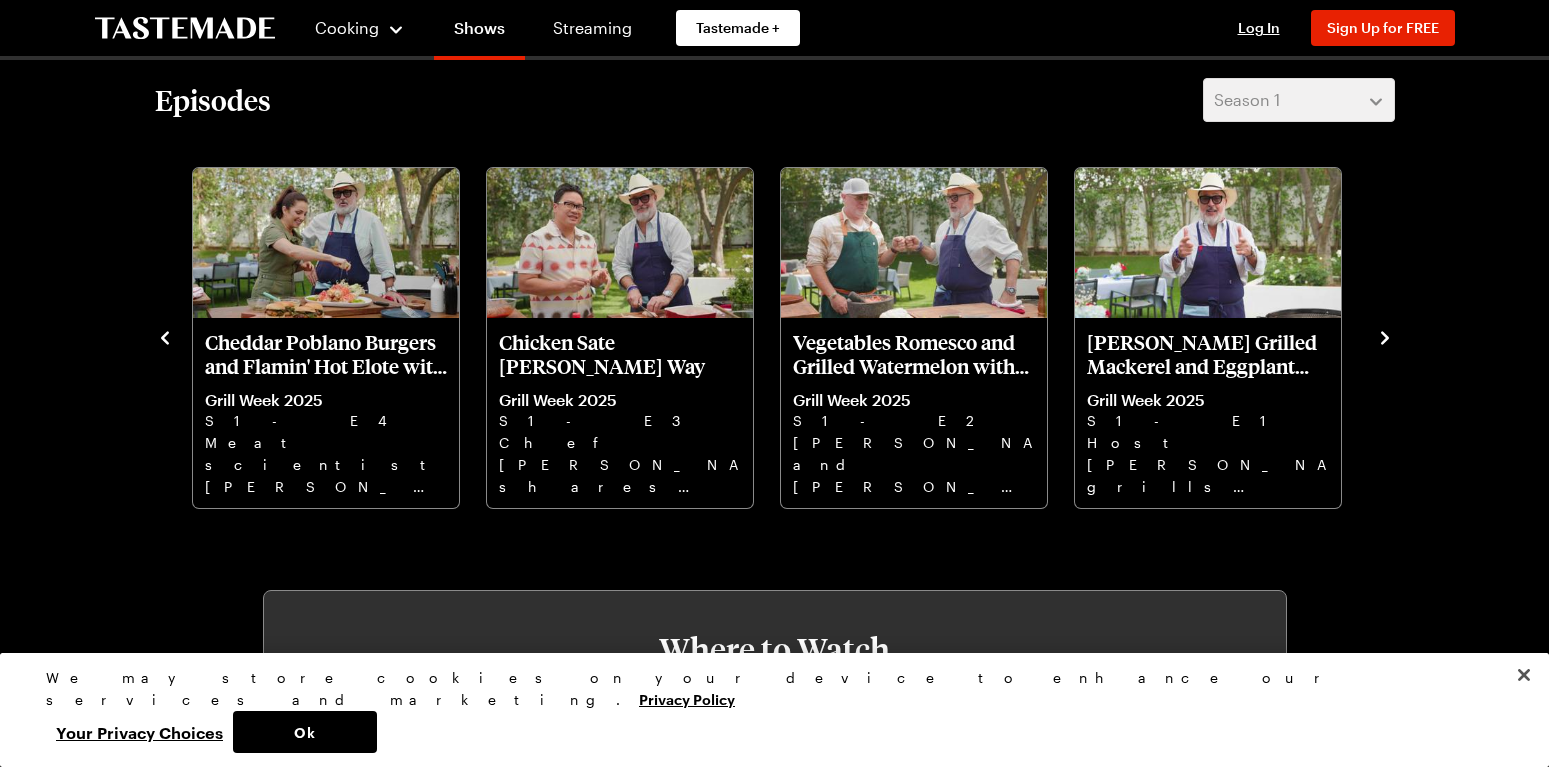 click 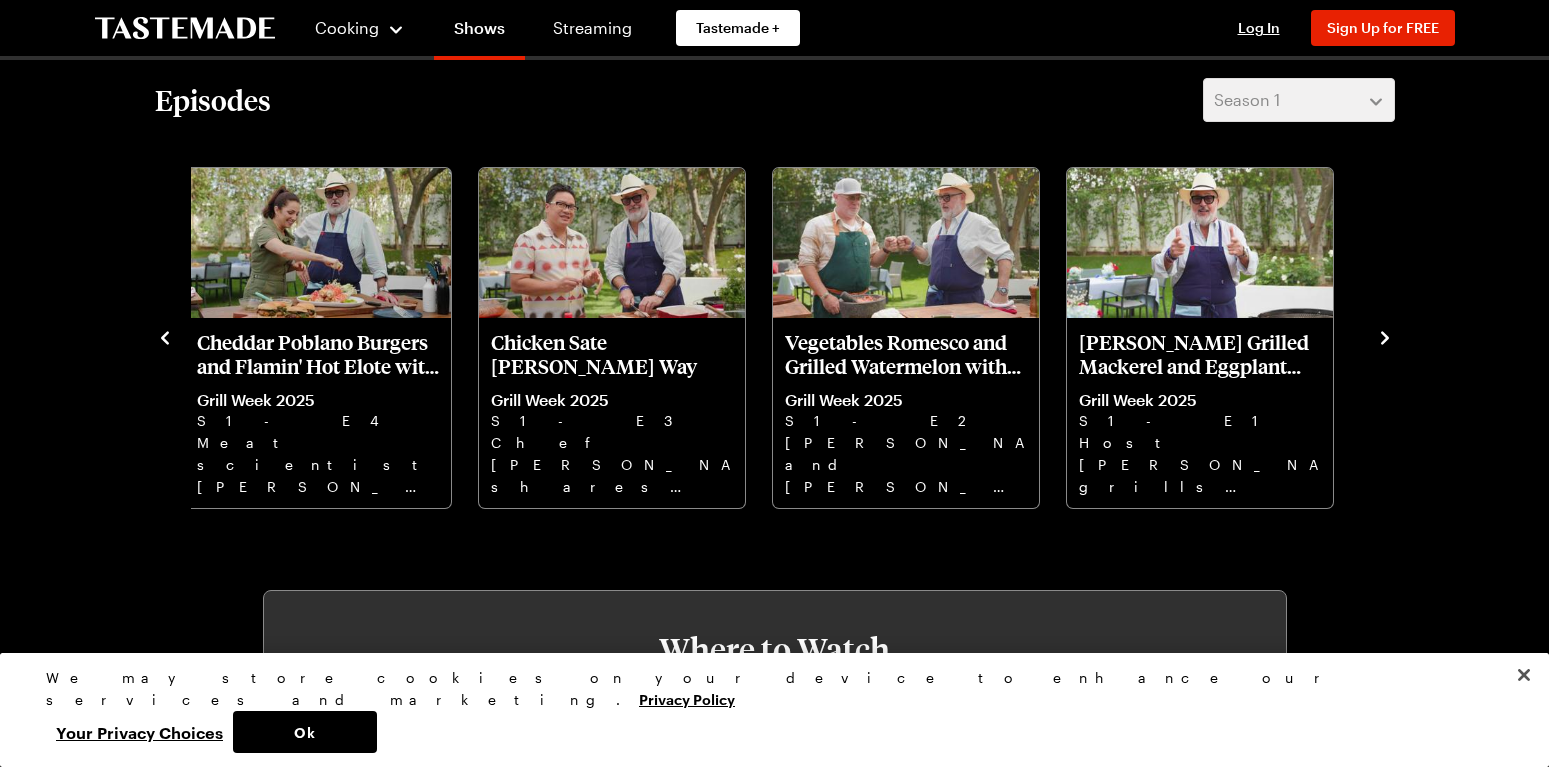 click 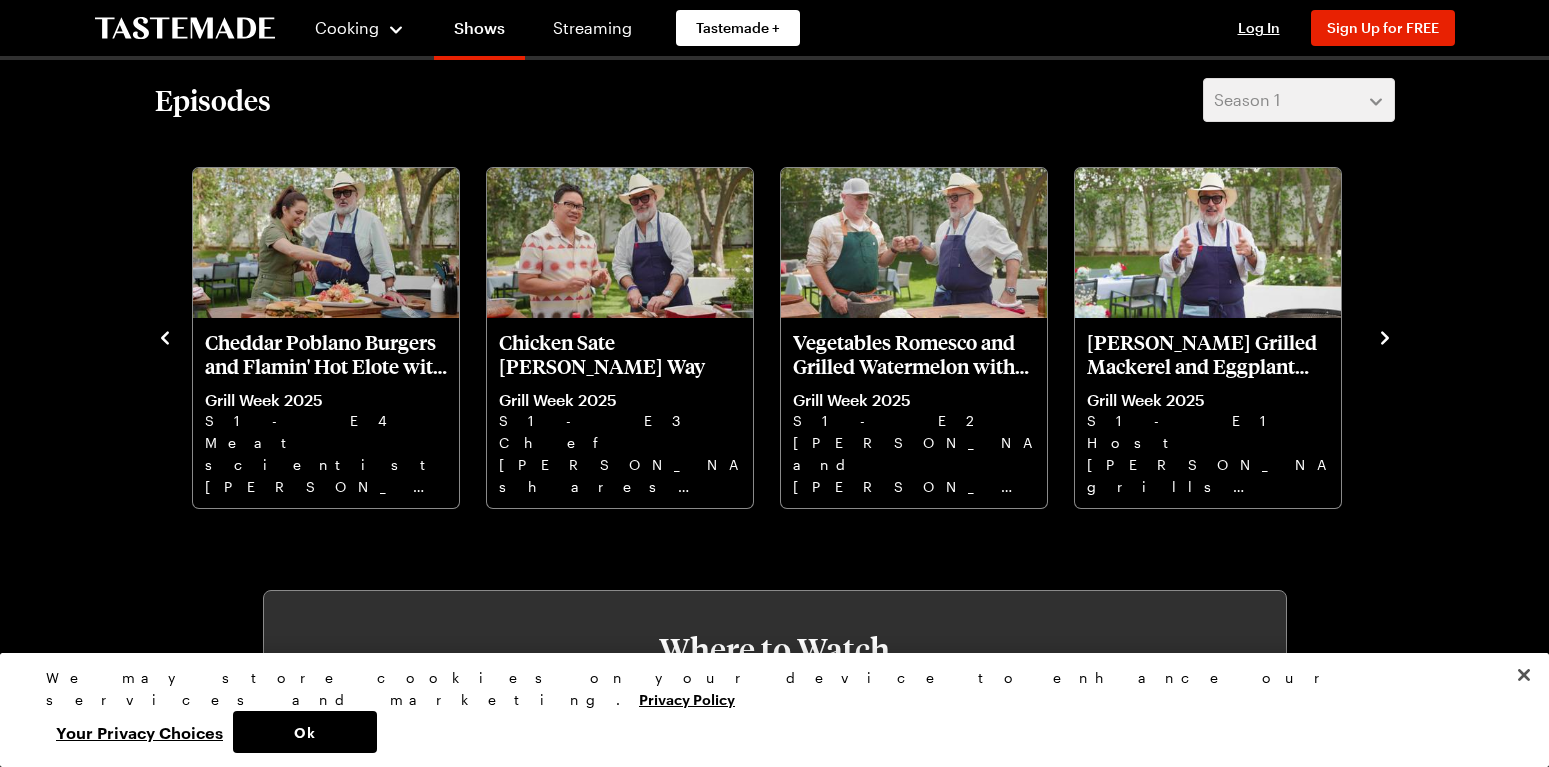 click 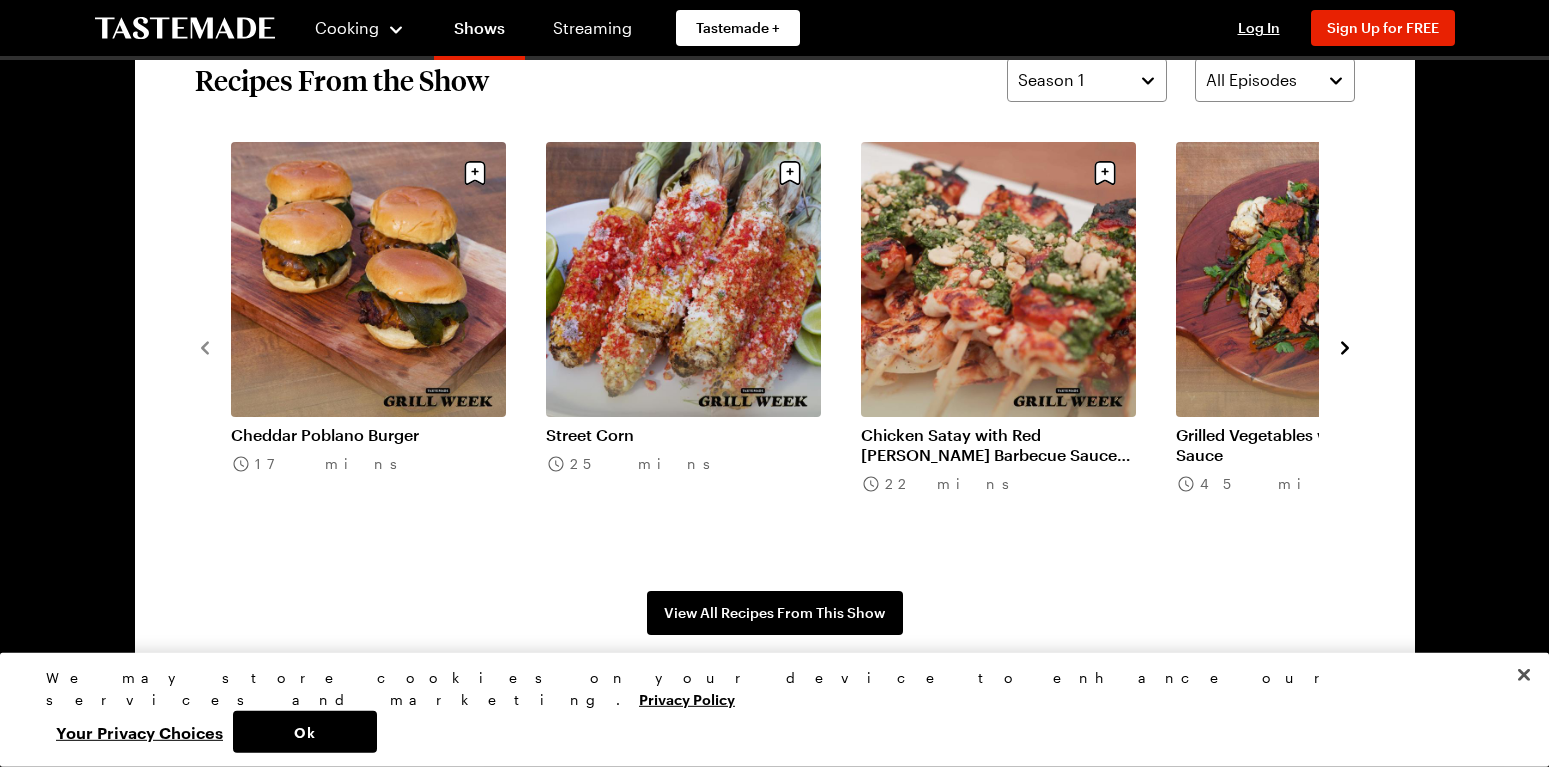 scroll, scrollTop: 1530, scrollLeft: 0, axis: vertical 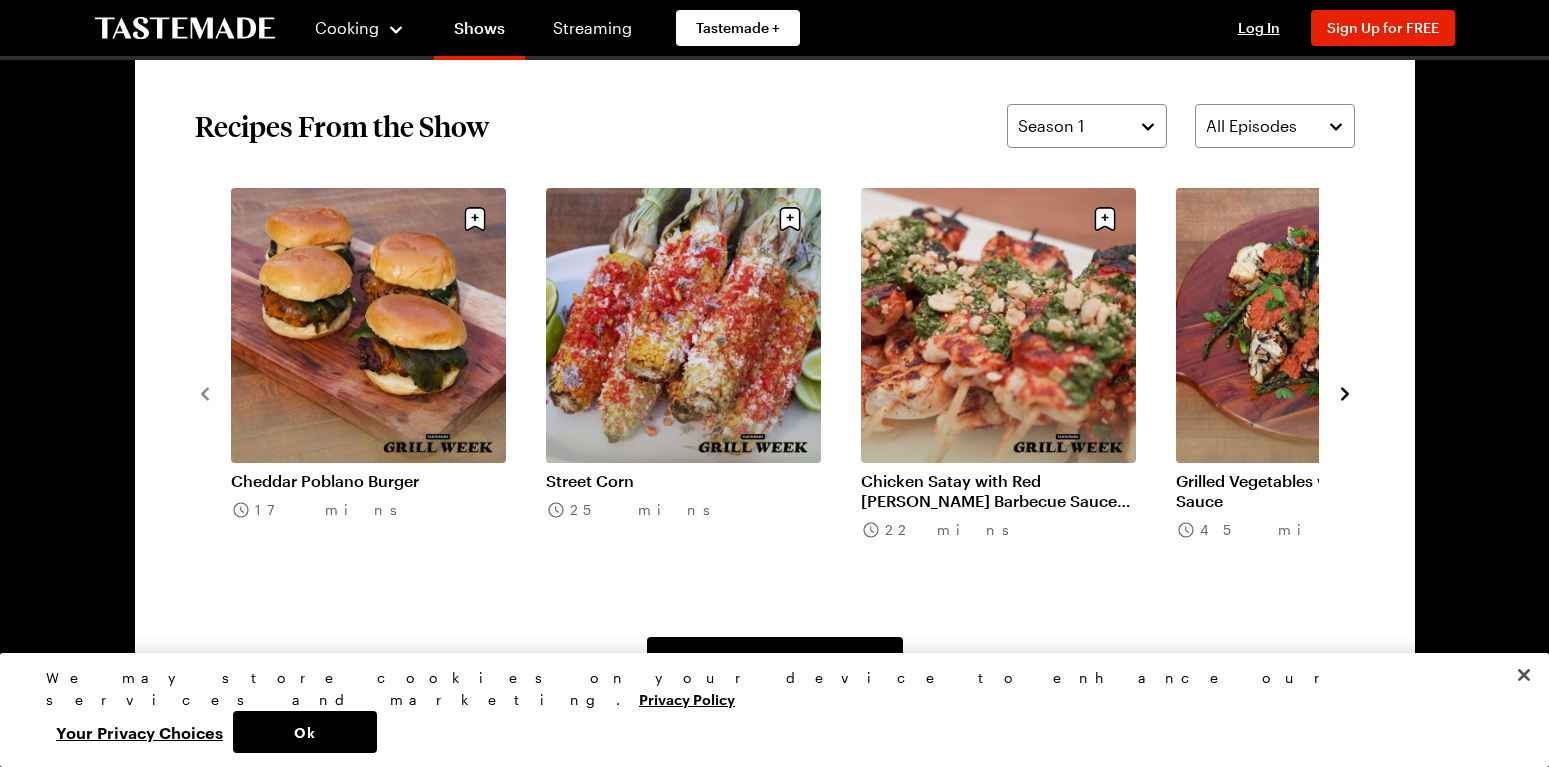click 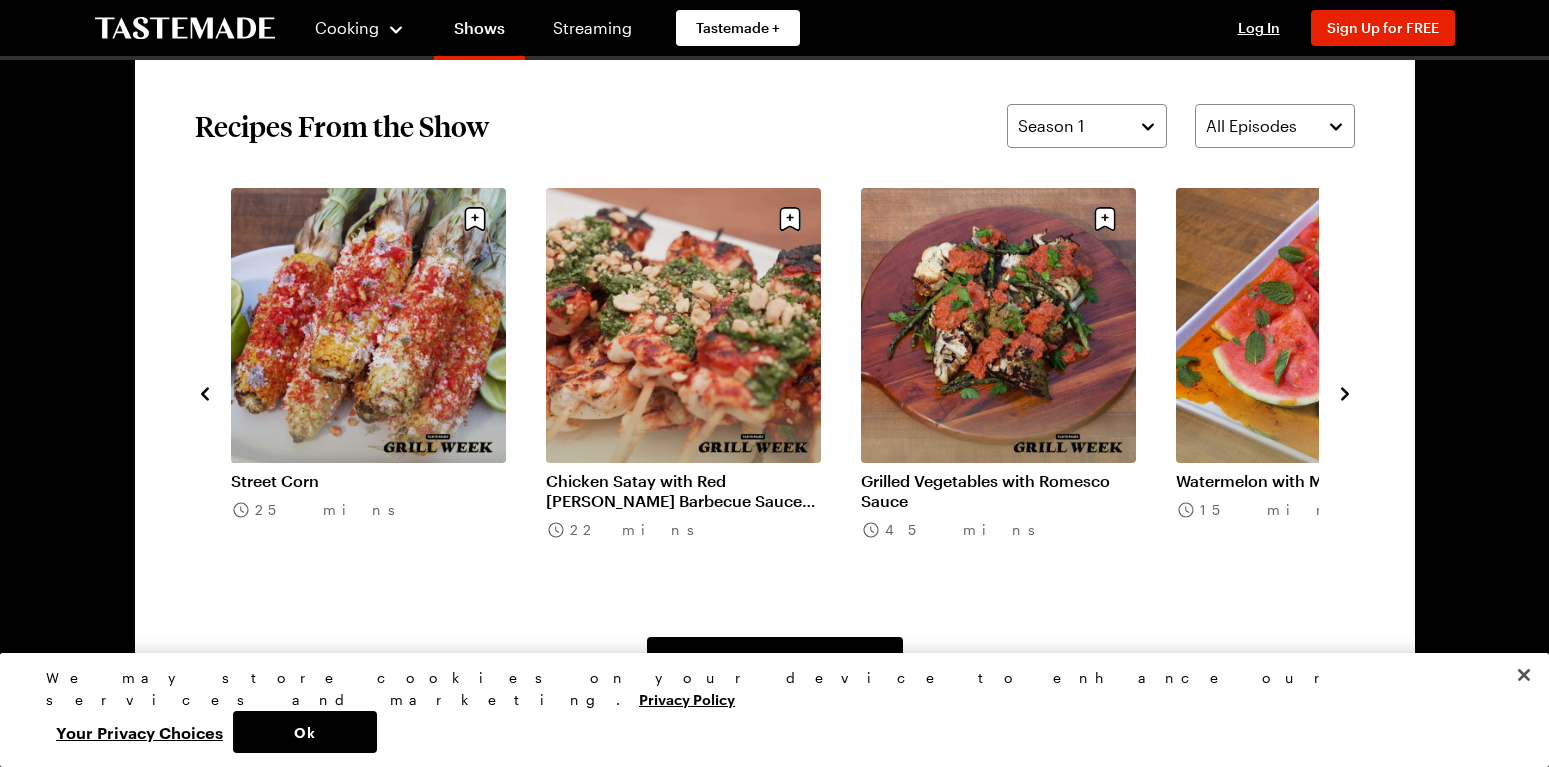 click 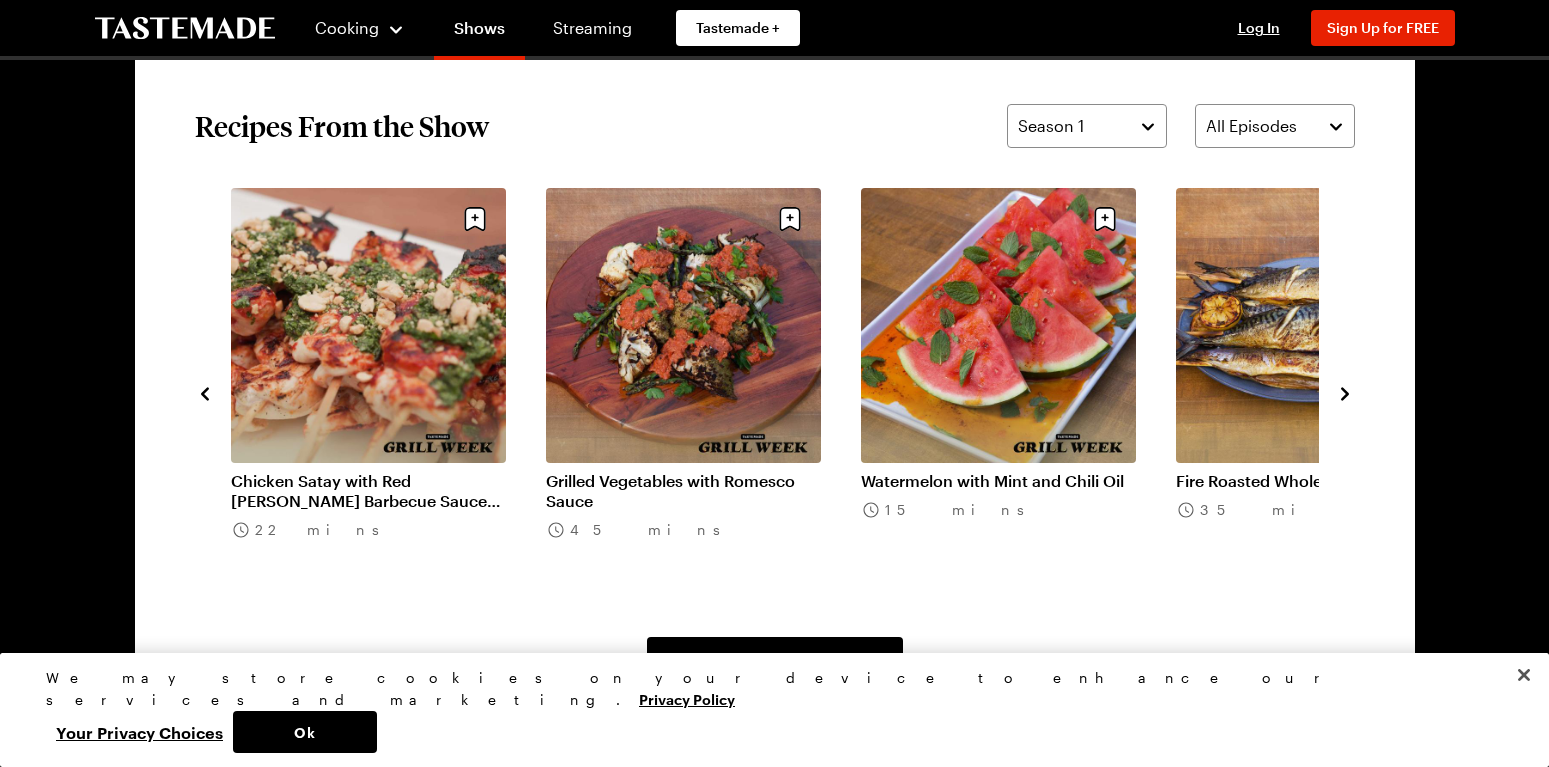 click 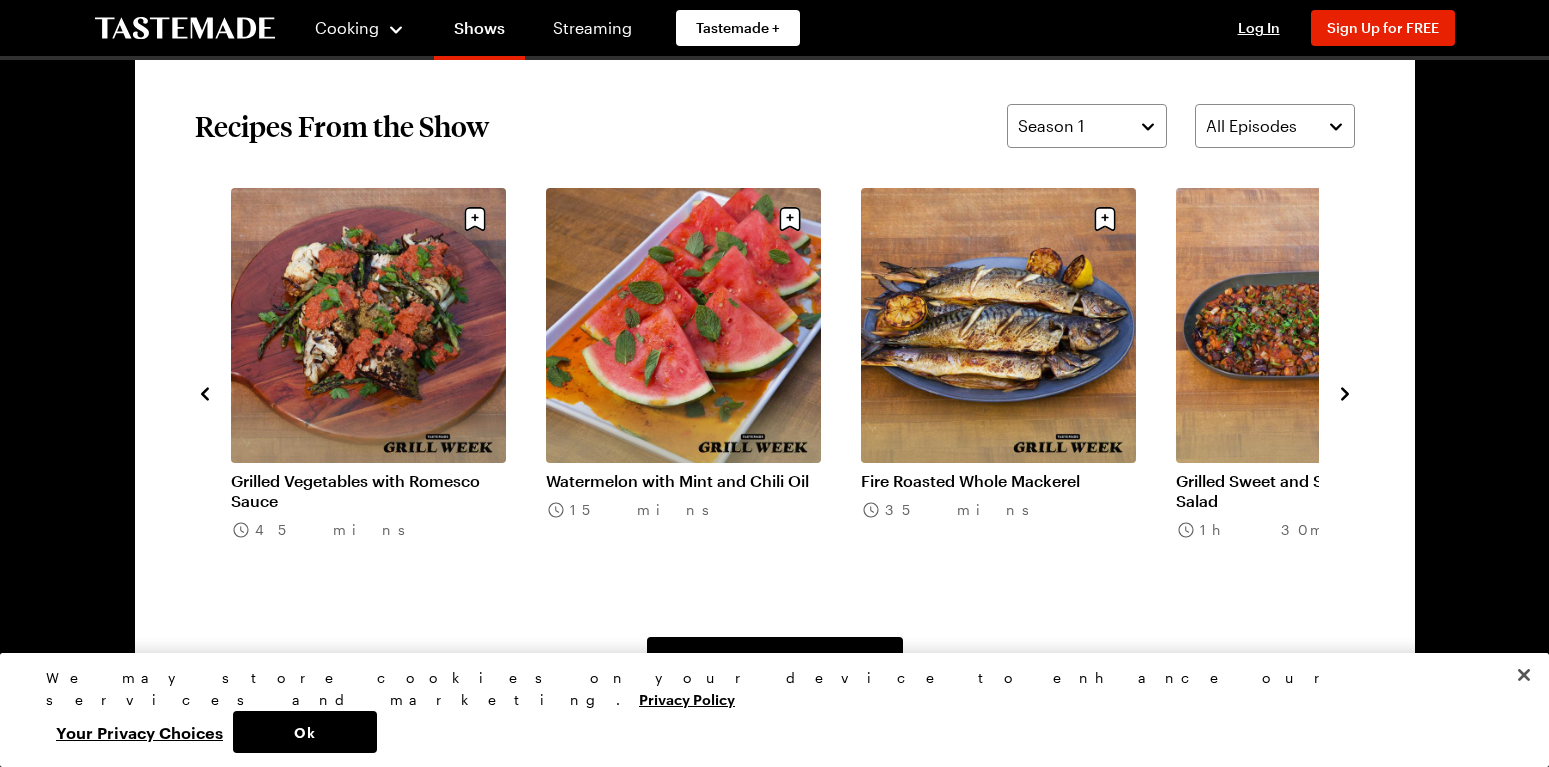 click 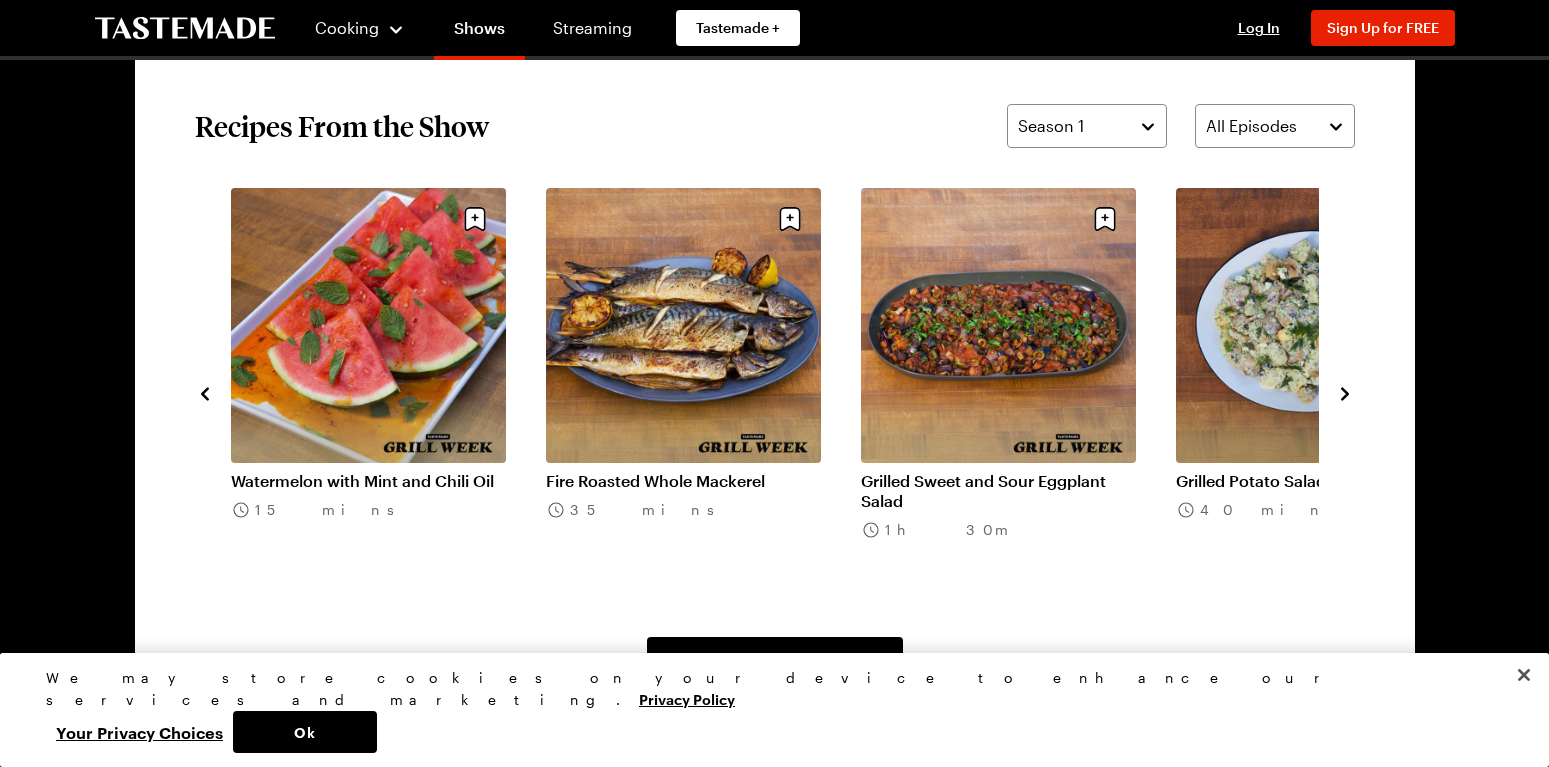 click 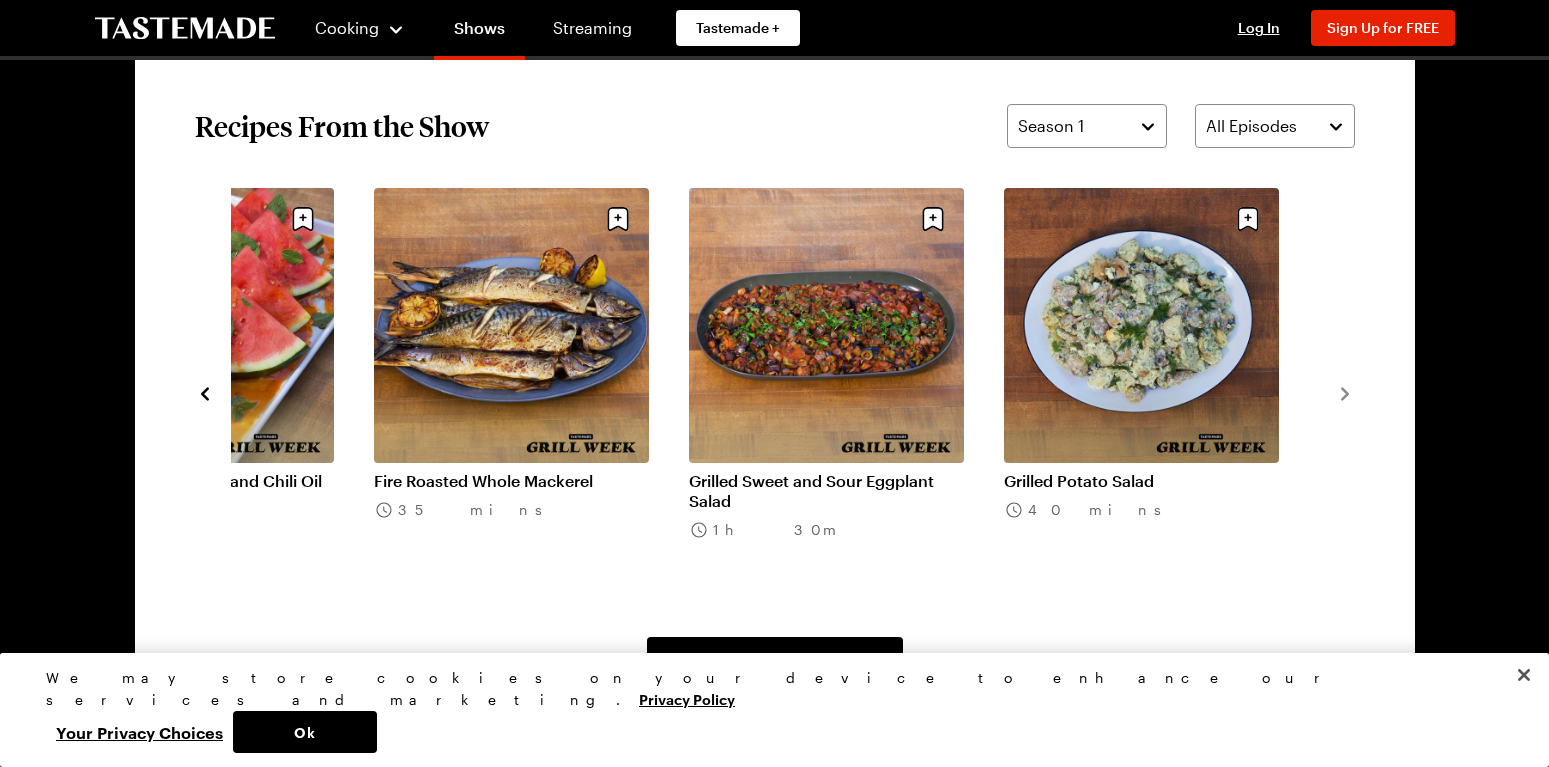 click 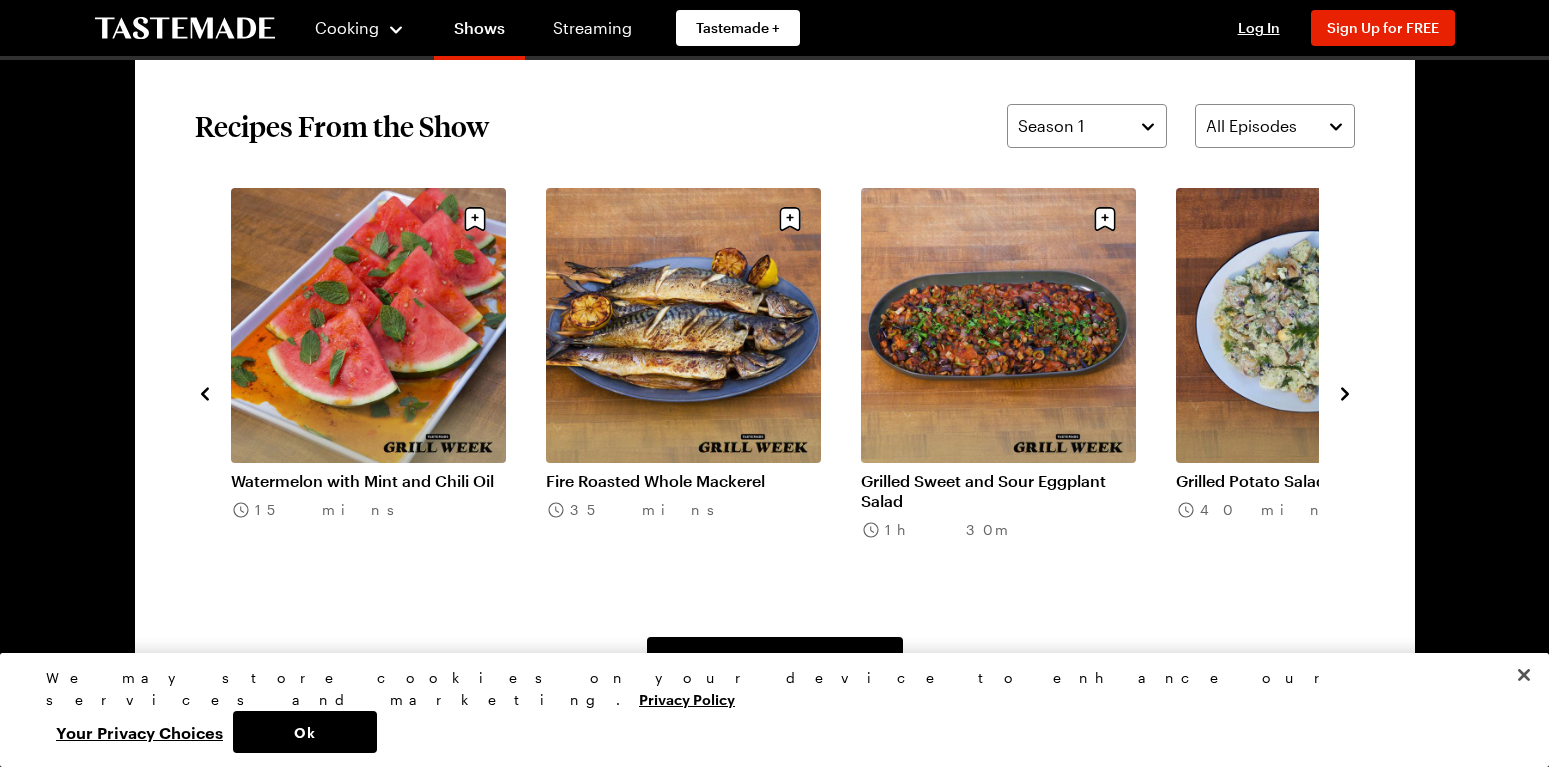 click 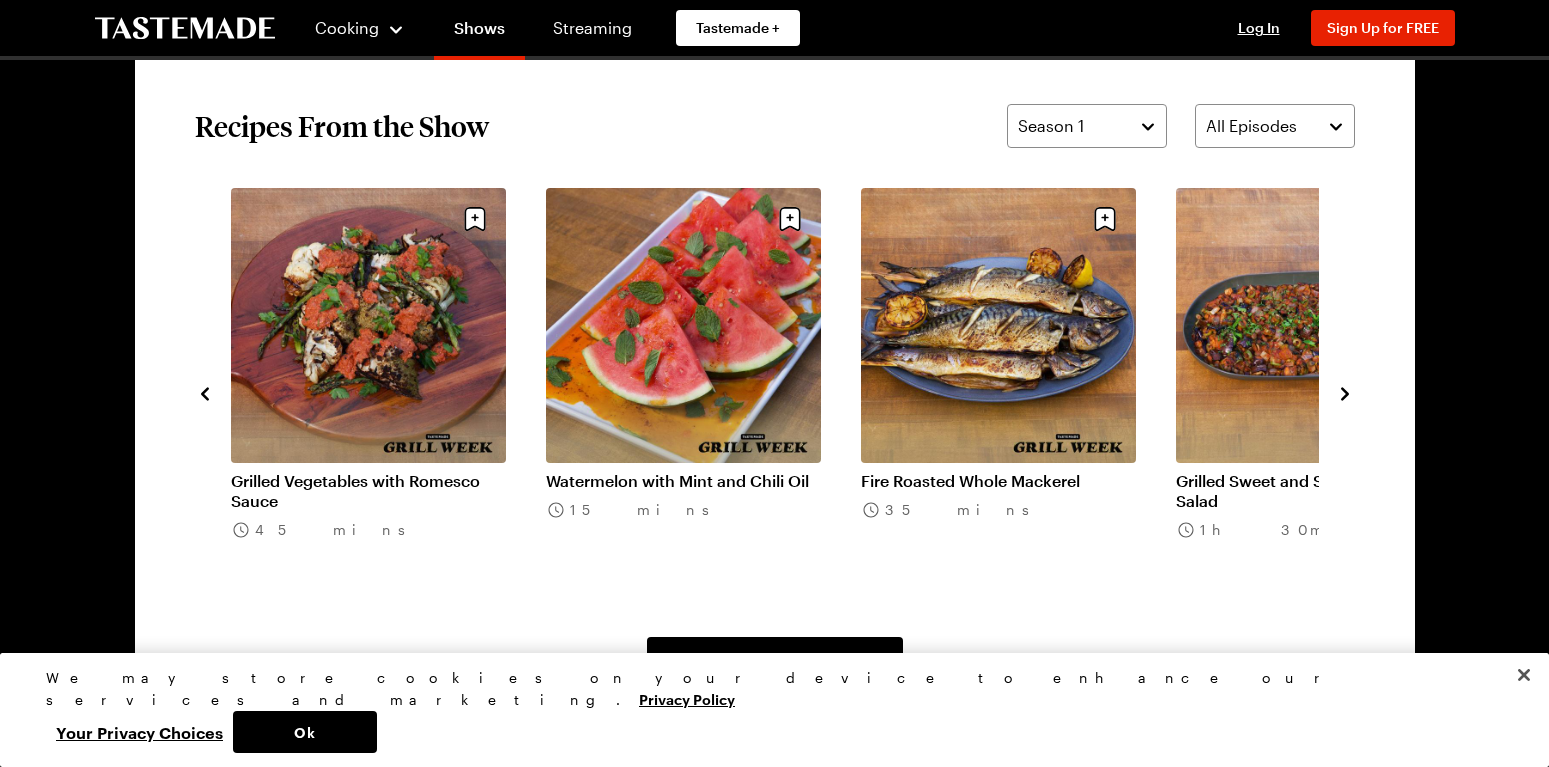 click 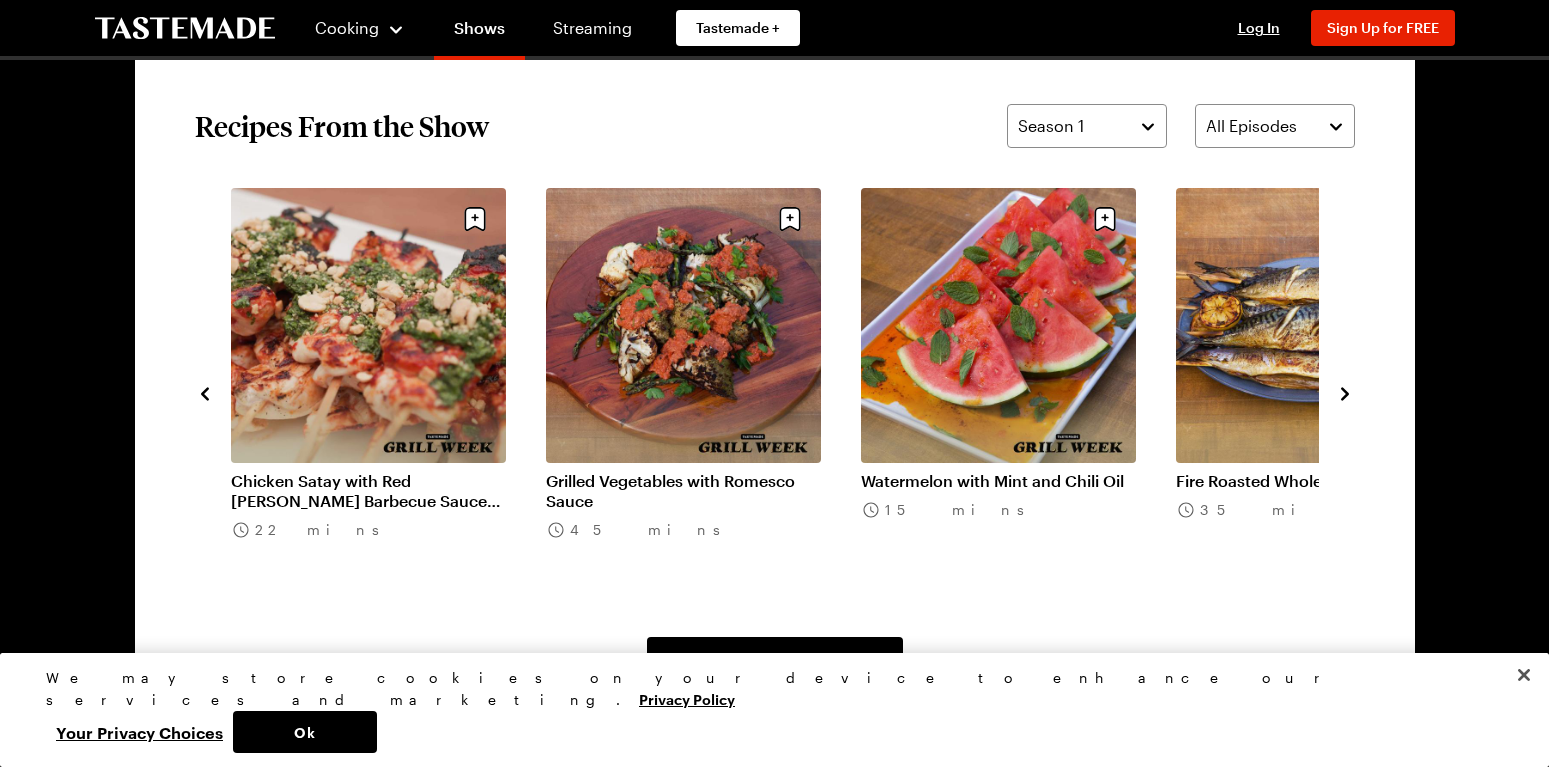 click 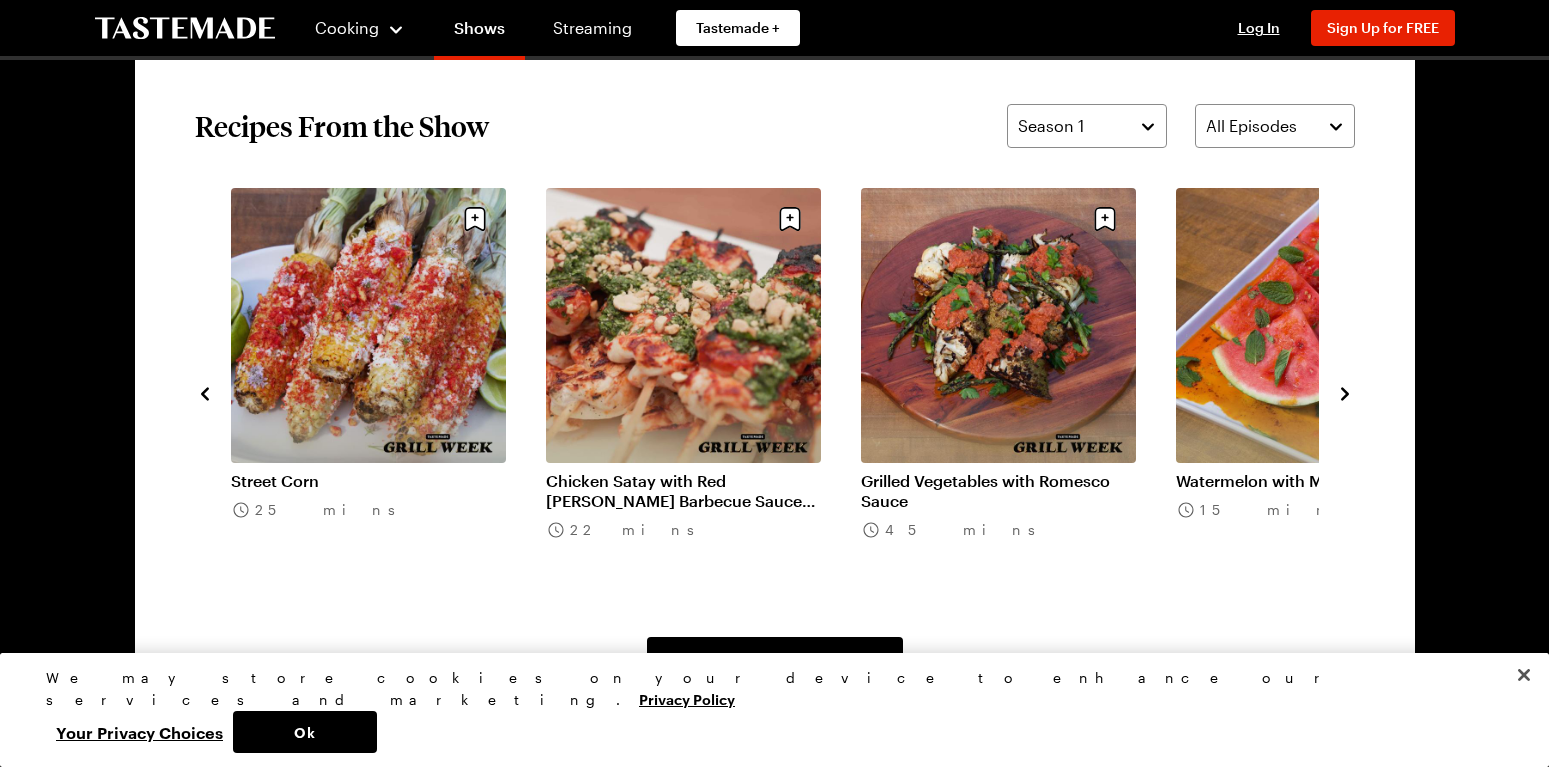 click 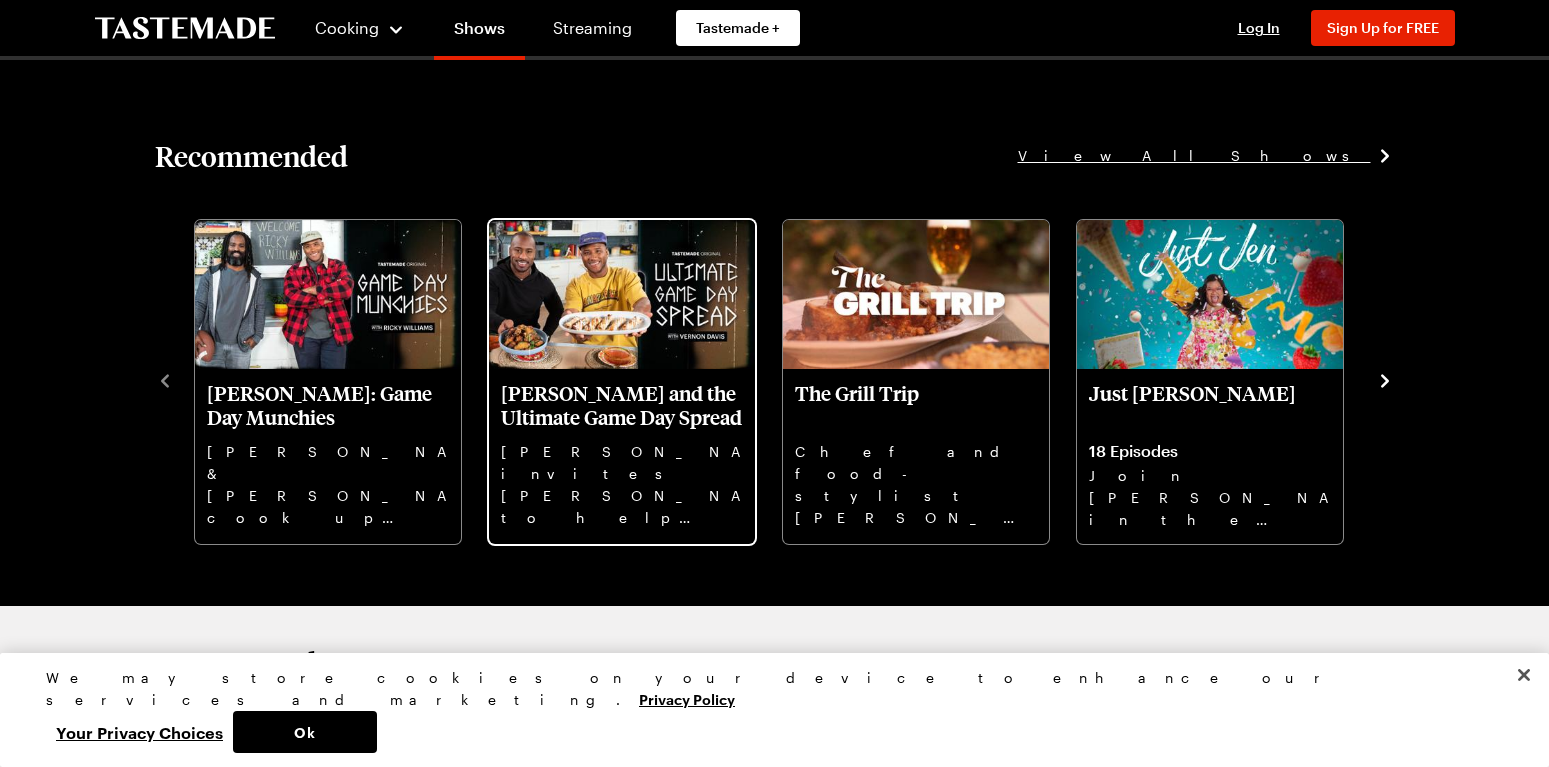 scroll, scrollTop: 2111, scrollLeft: 0, axis: vertical 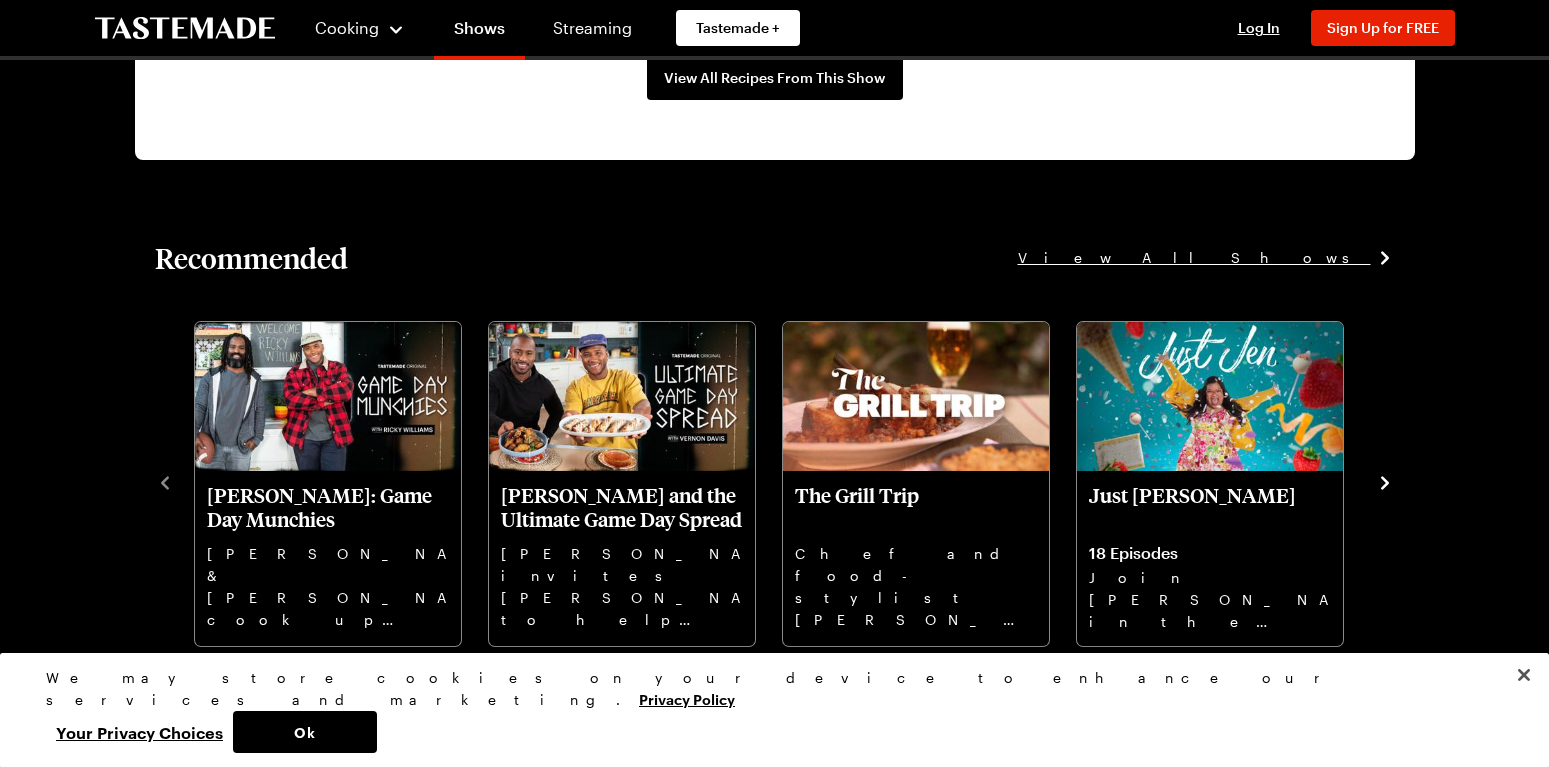 click 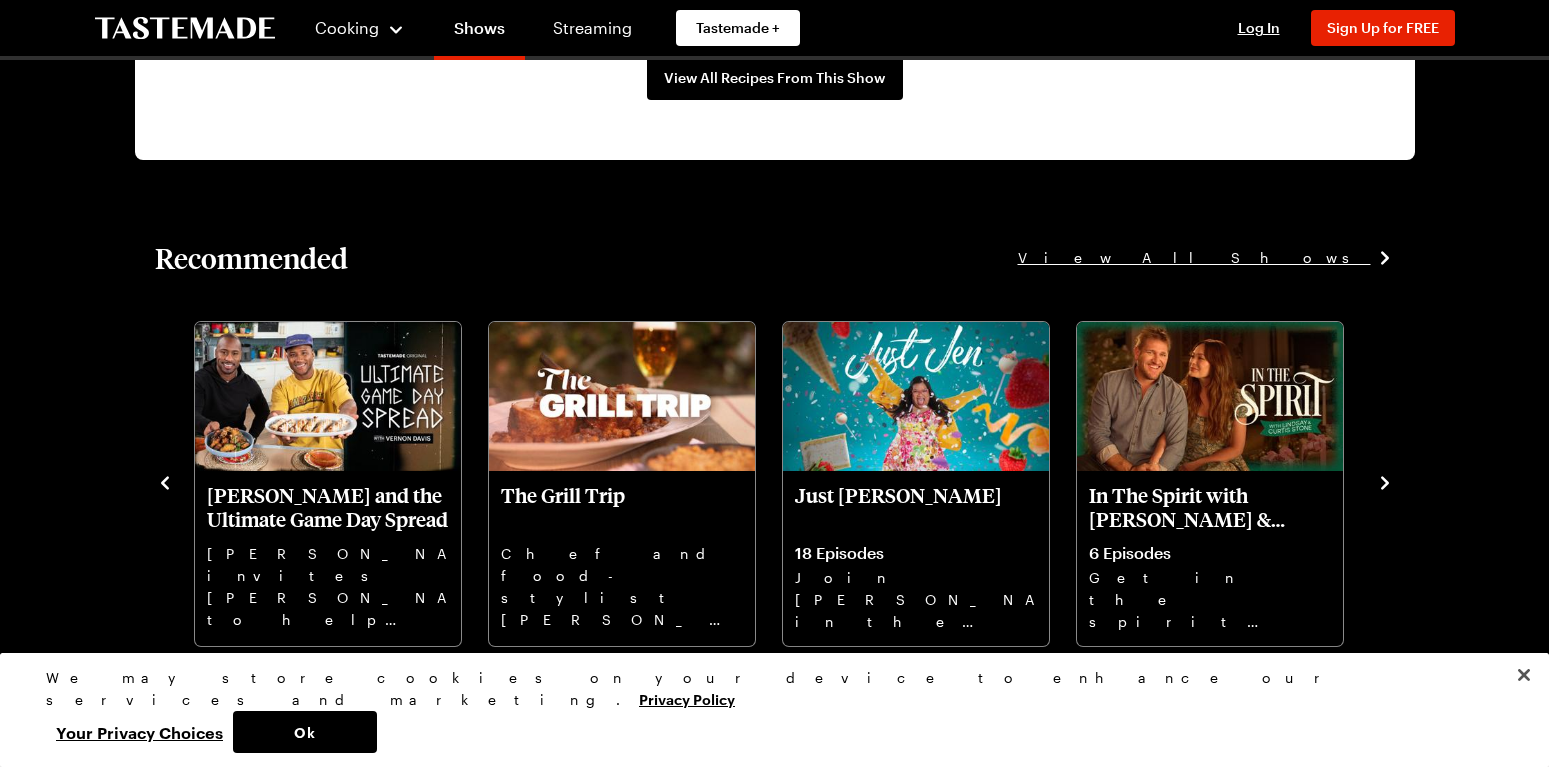 click 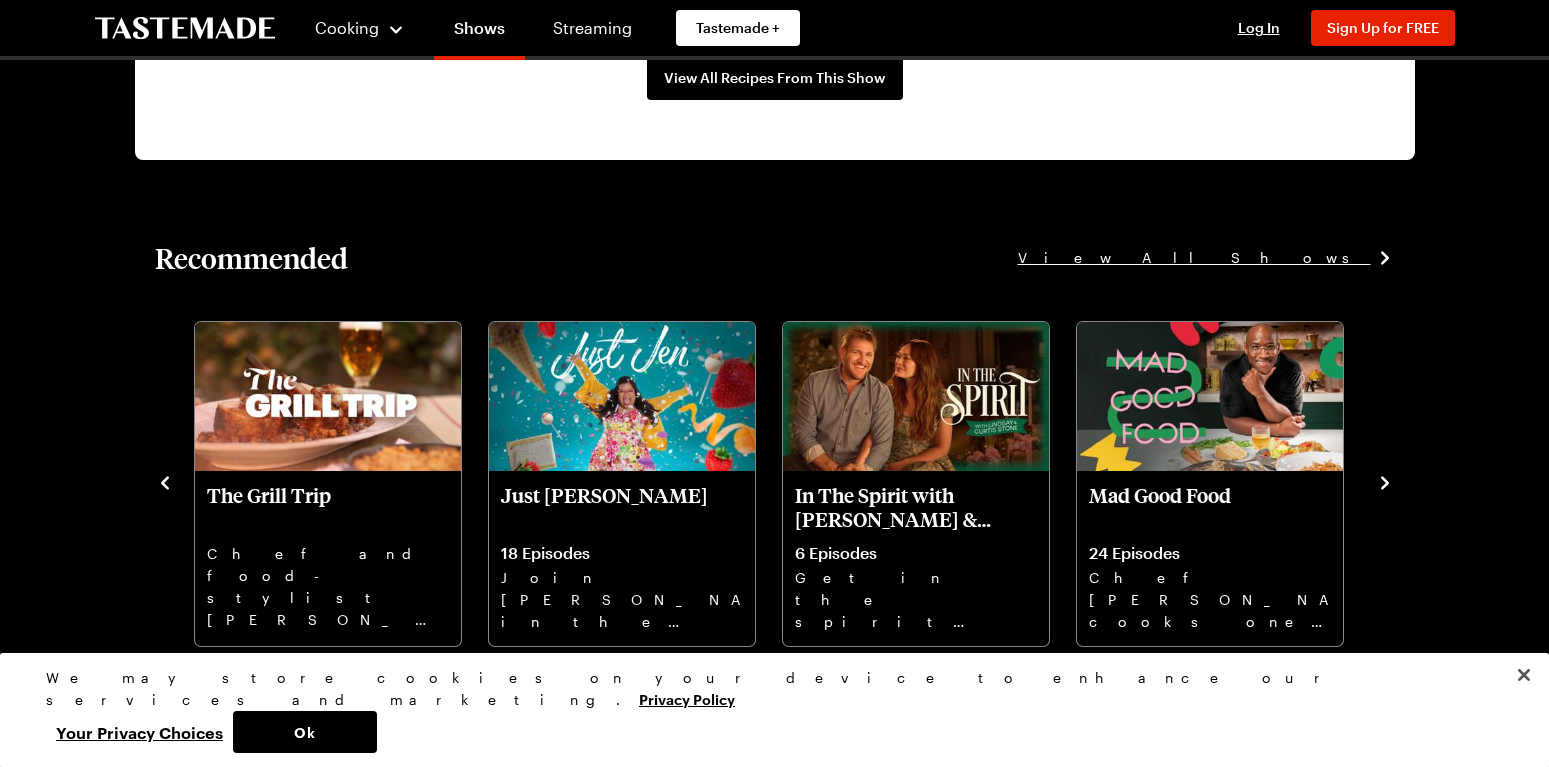 click 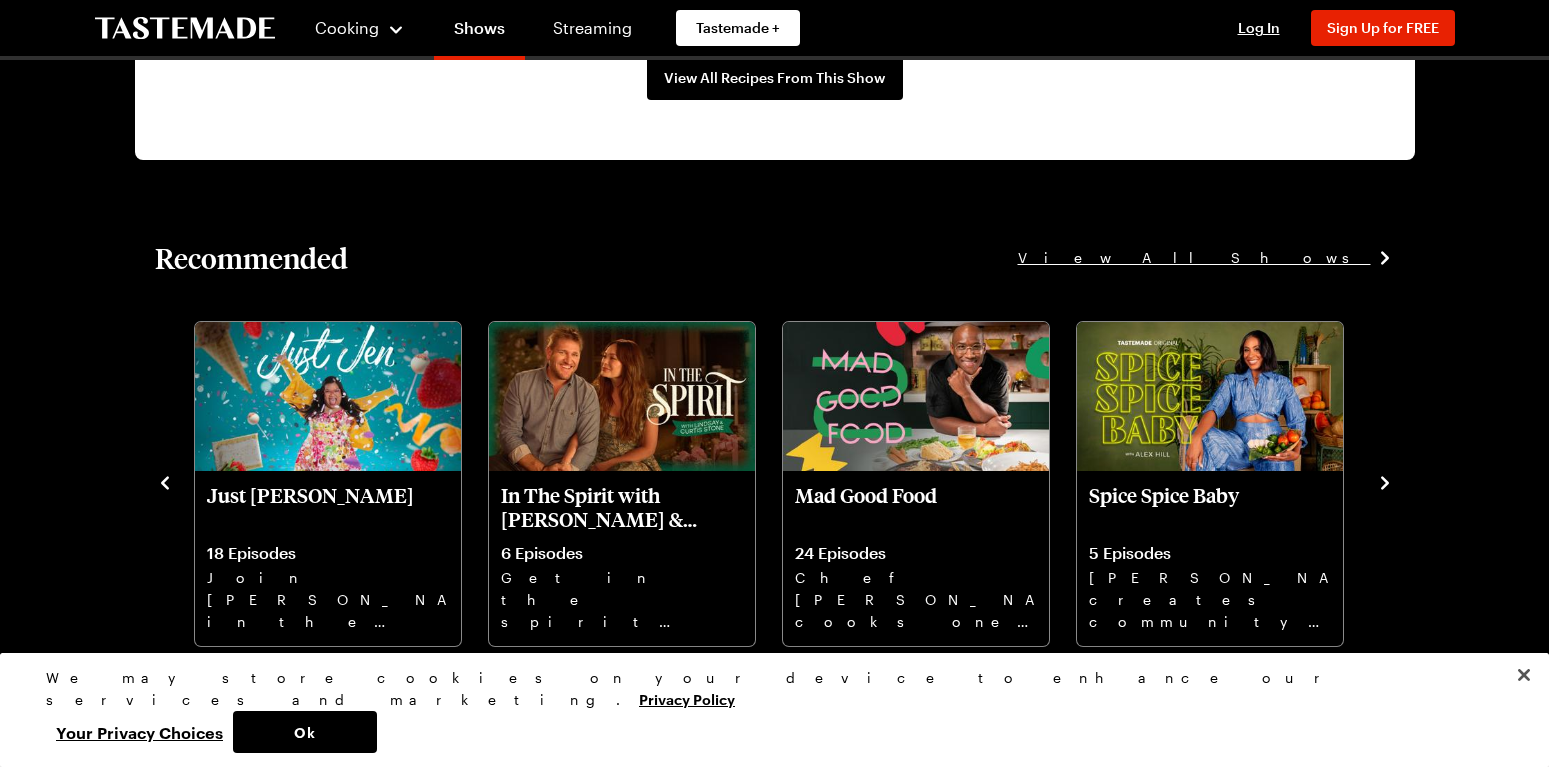click 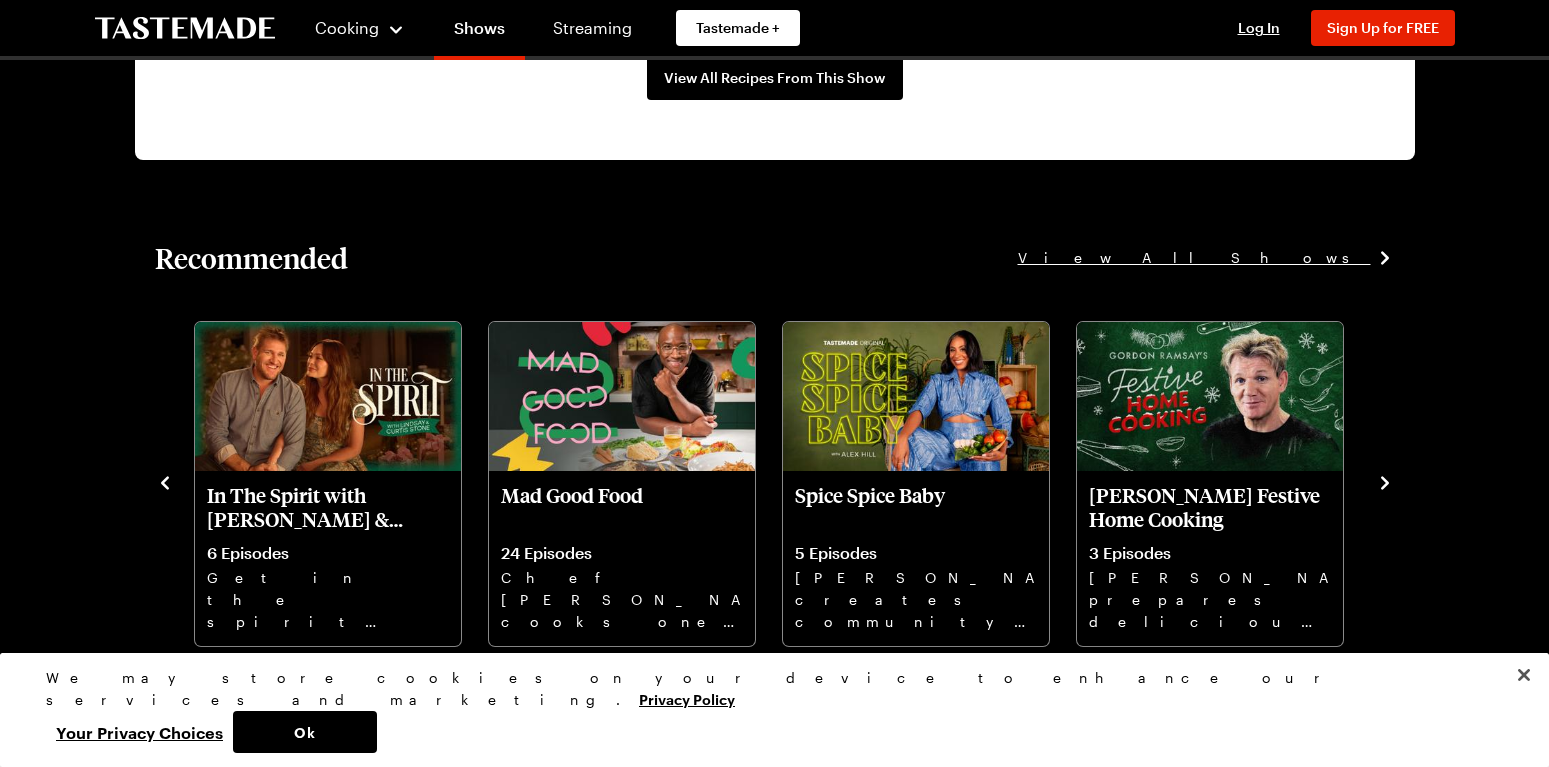 click 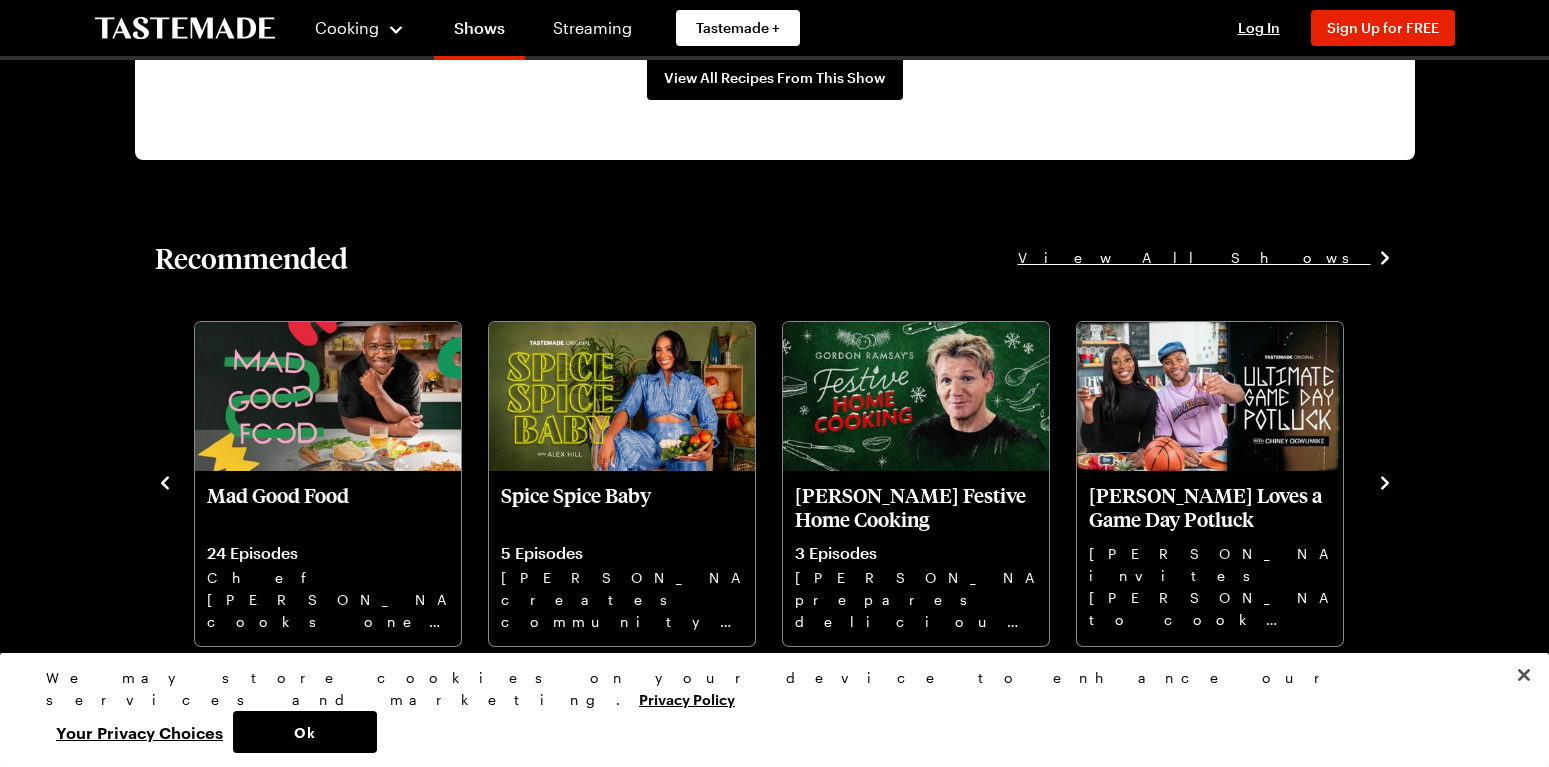 click 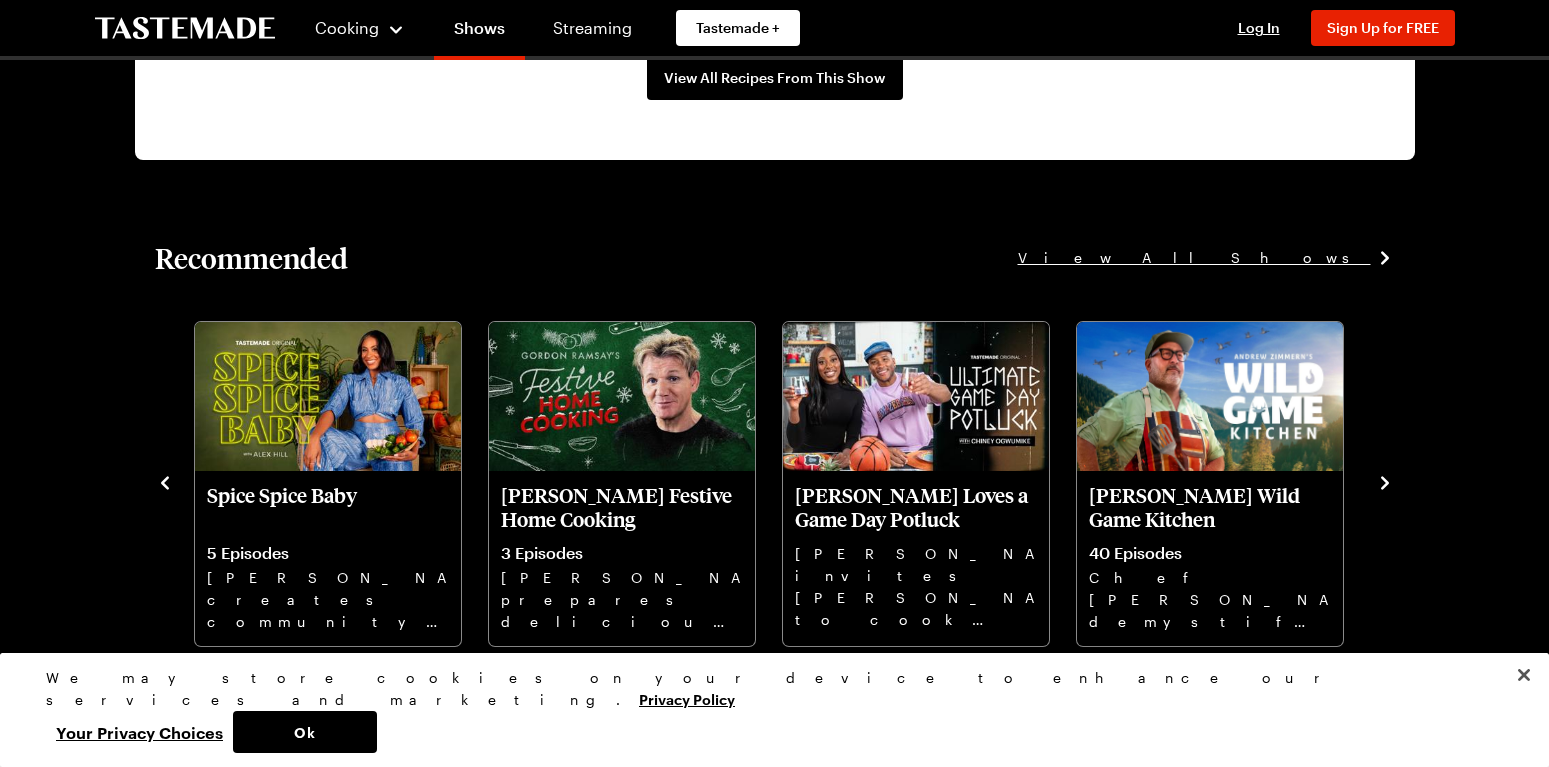 click 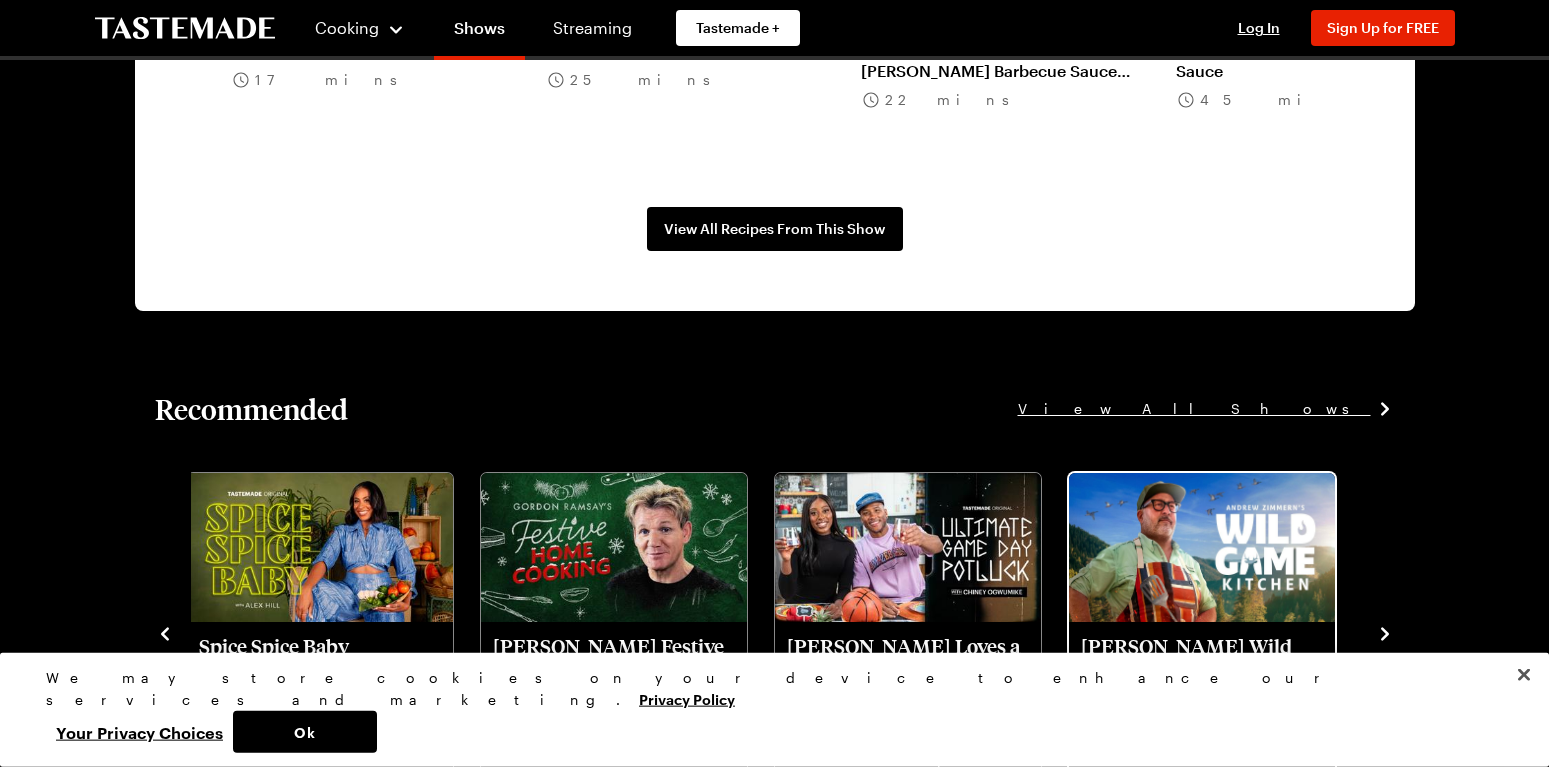 scroll, scrollTop: 2009, scrollLeft: 0, axis: vertical 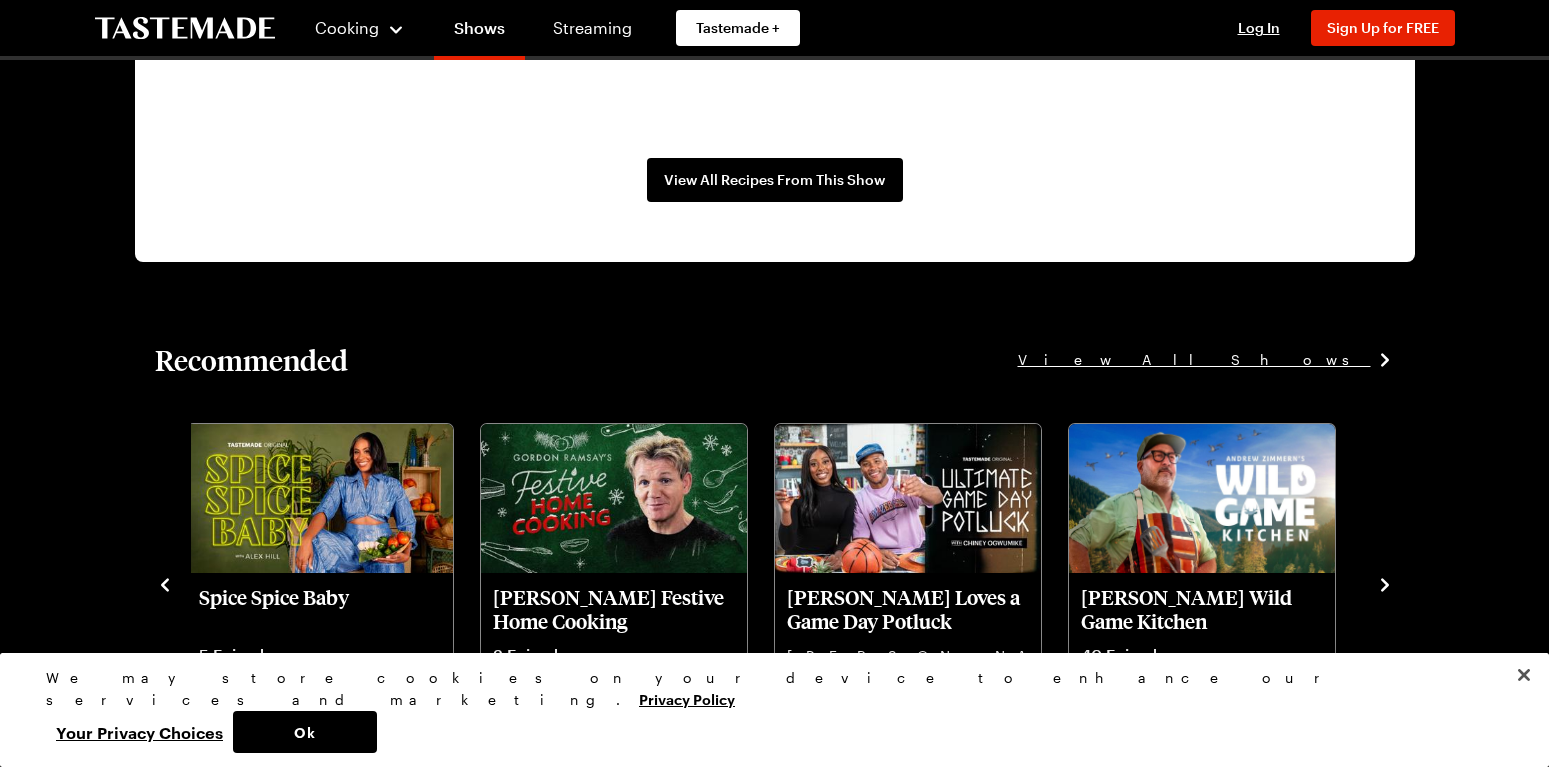 click on "View All Shows" at bounding box center [1194, 360] 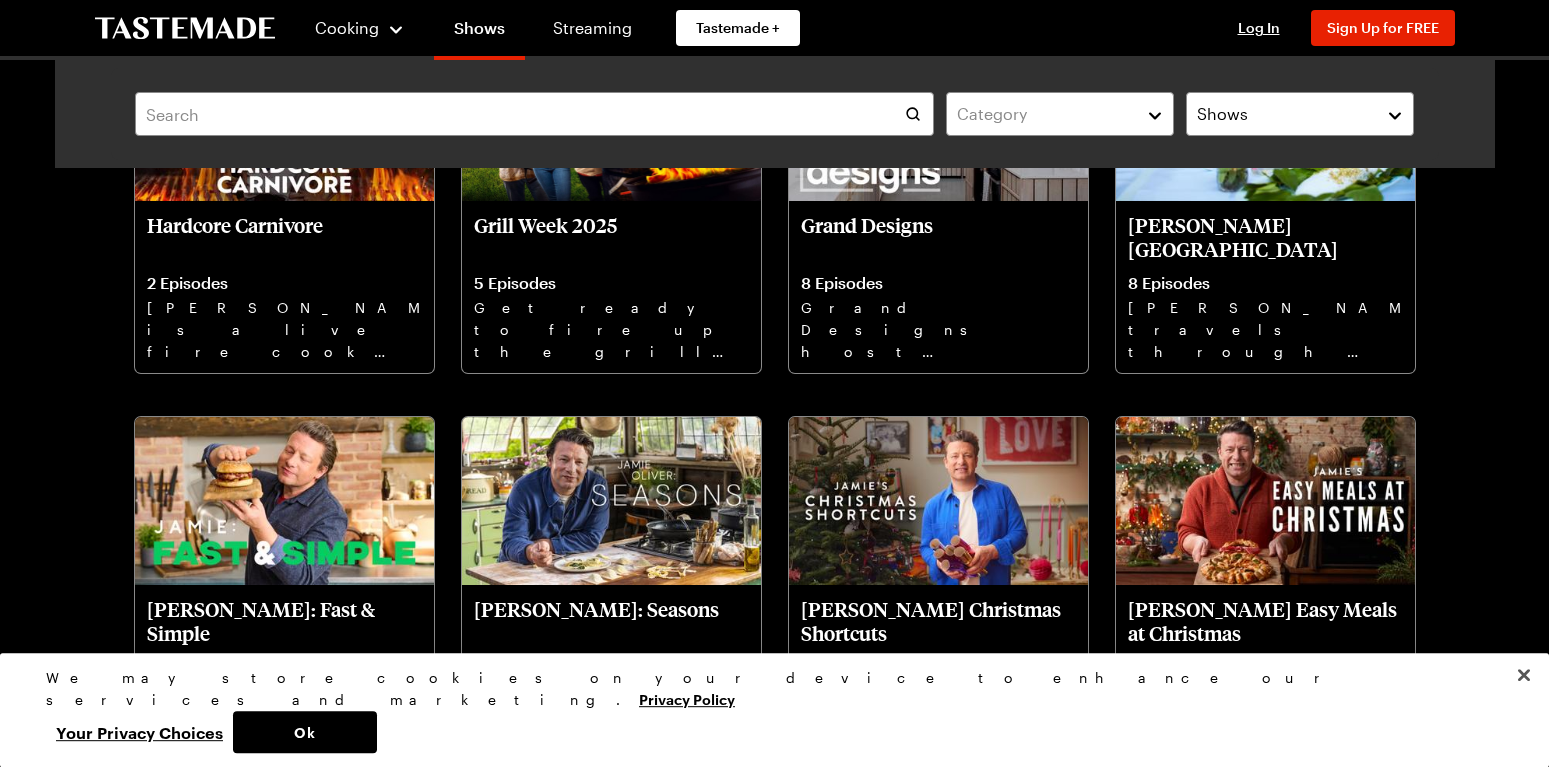 scroll, scrollTop: 306, scrollLeft: 0, axis: vertical 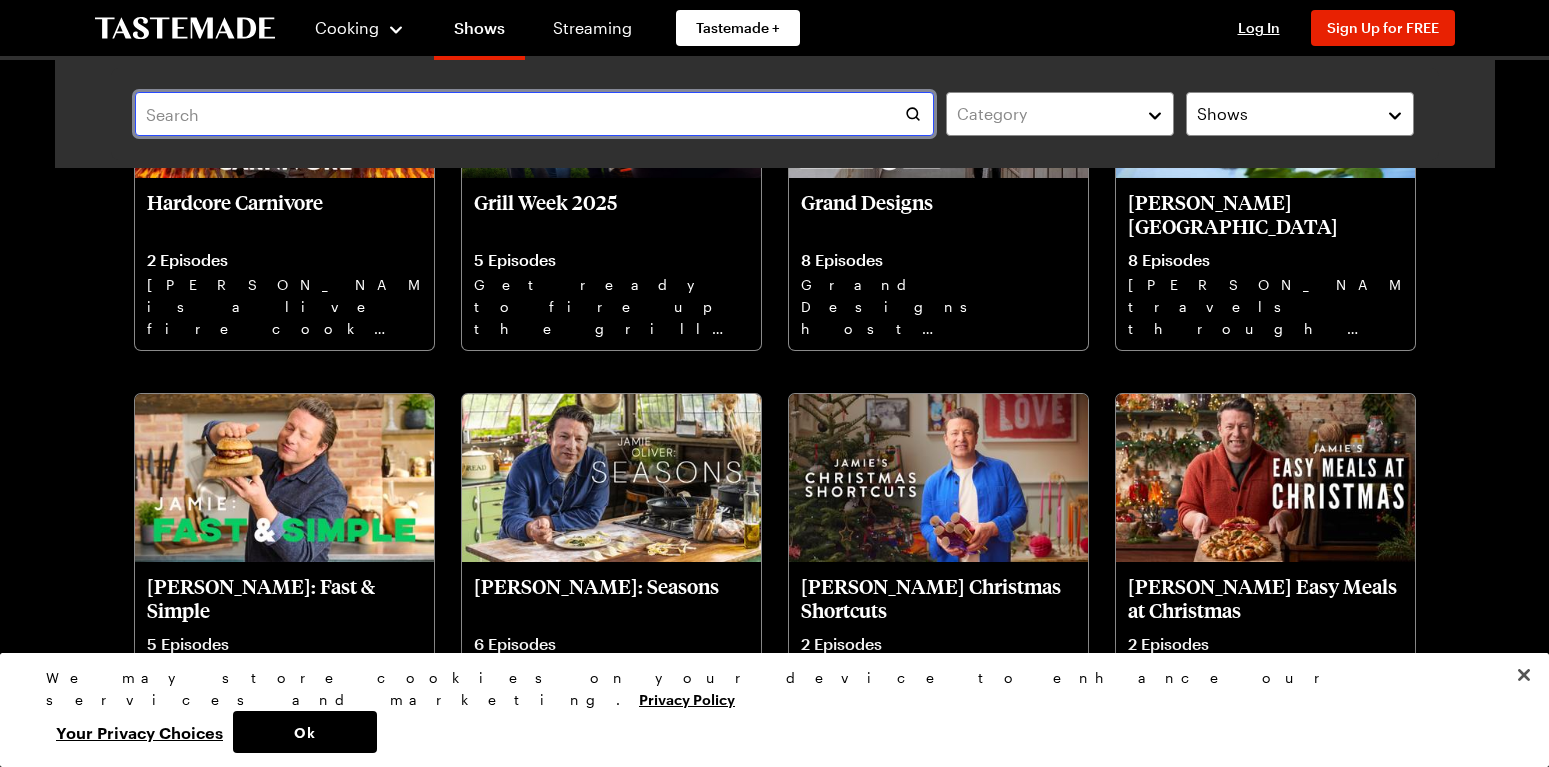 click at bounding box center (534, 114) 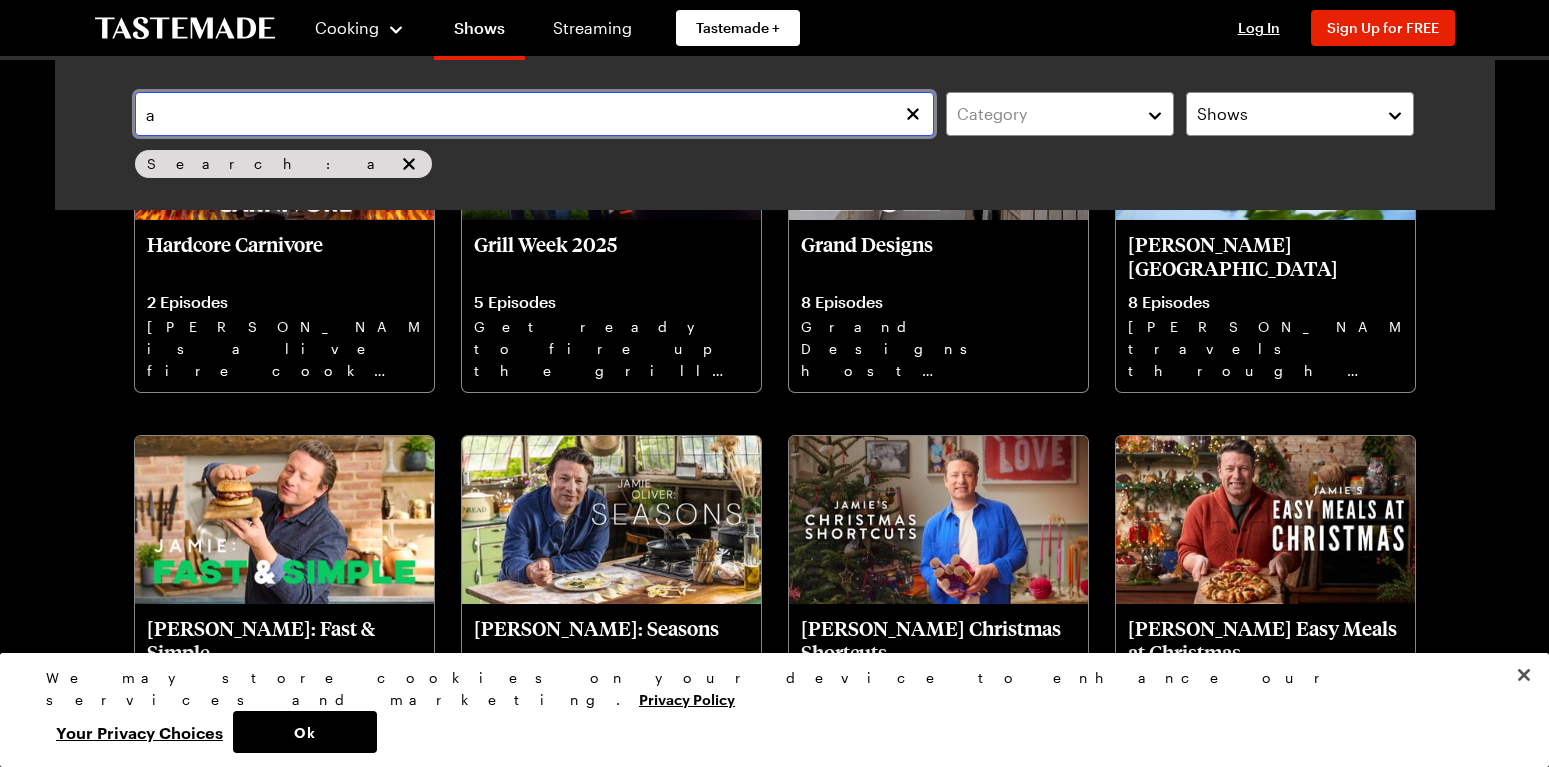 scroll, scrollTop: 348, scrollLeft: 0, axis: vertical 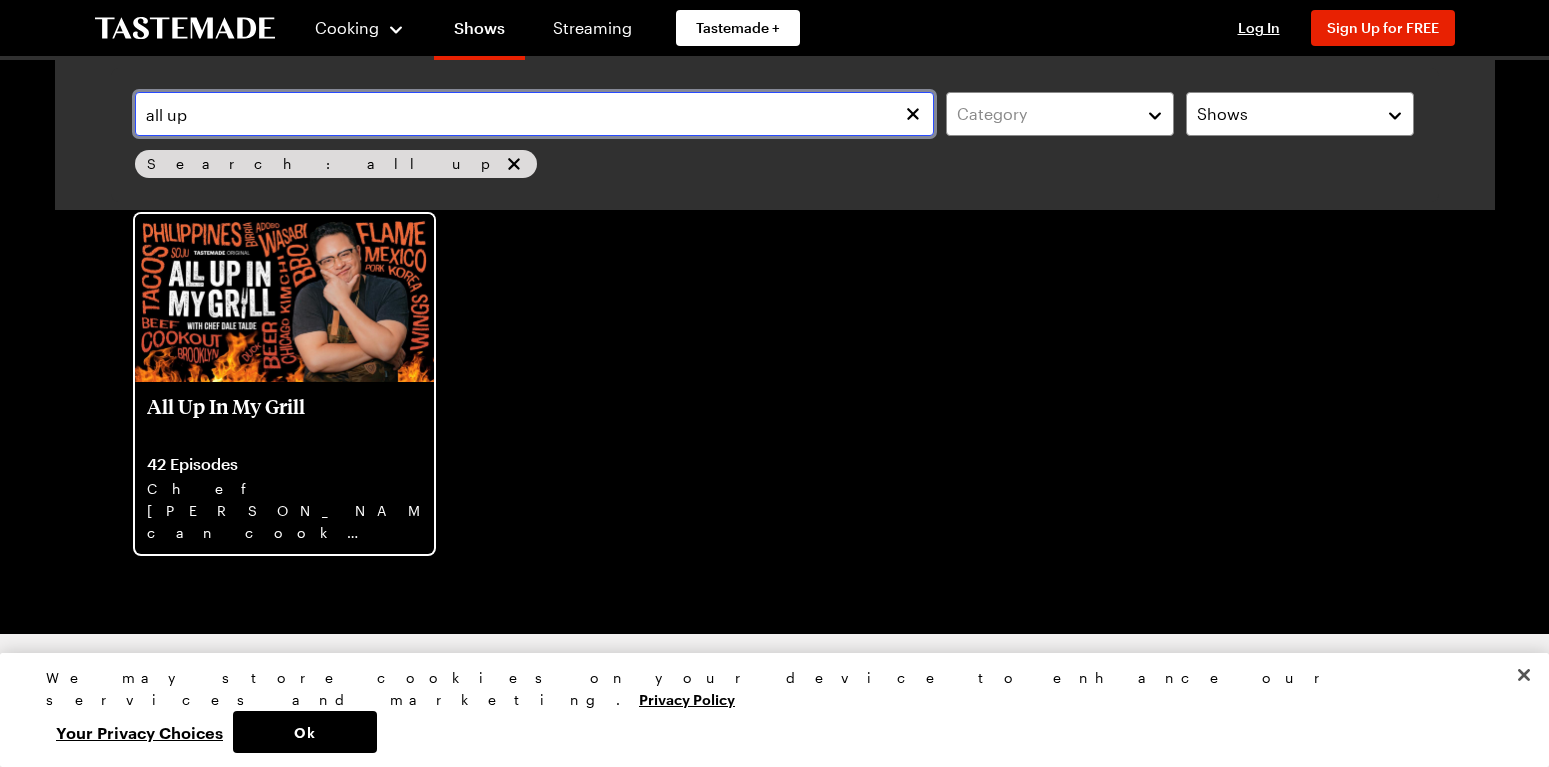 type on "all up" 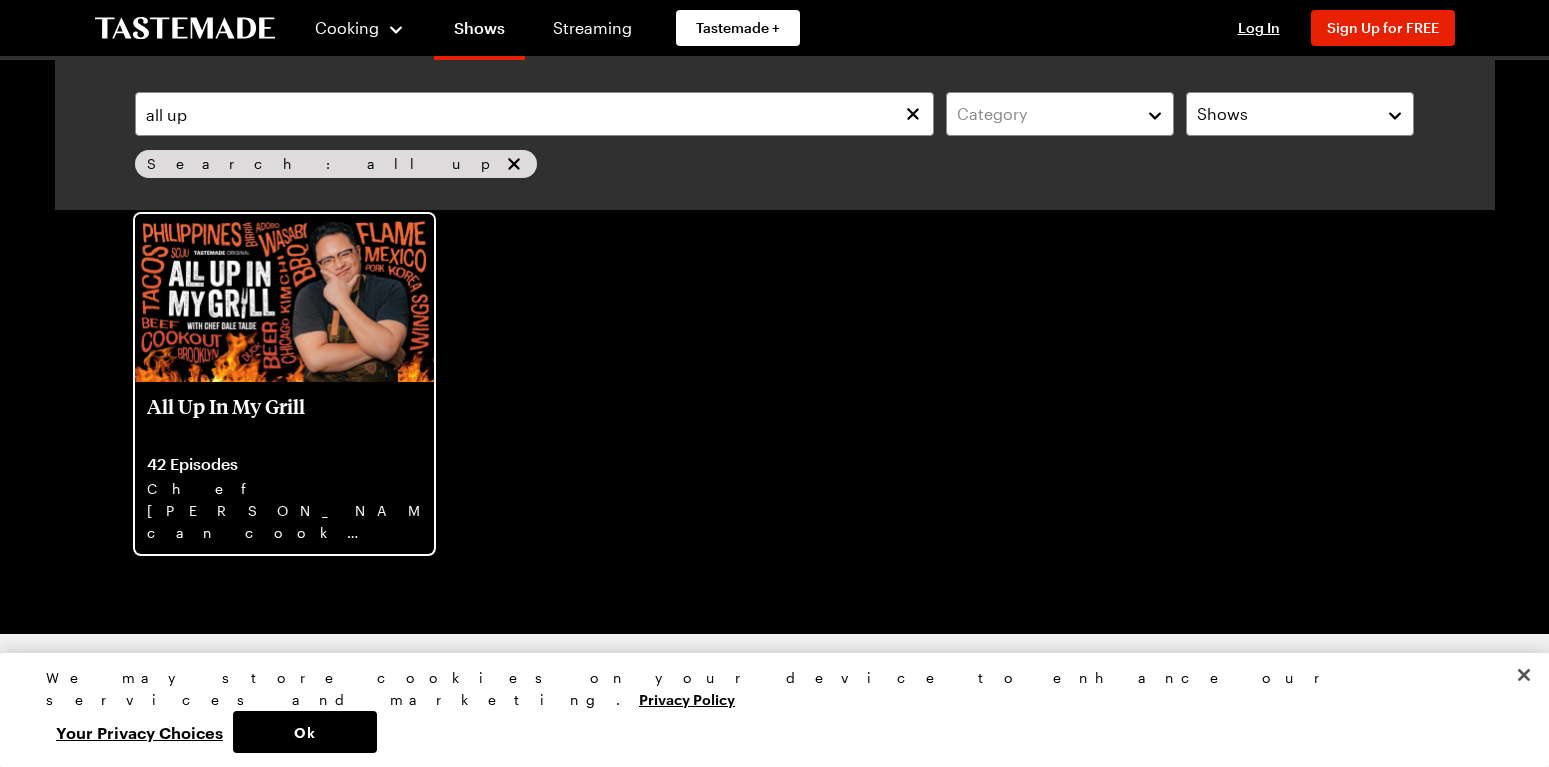 click at bounding box center [284, 298] 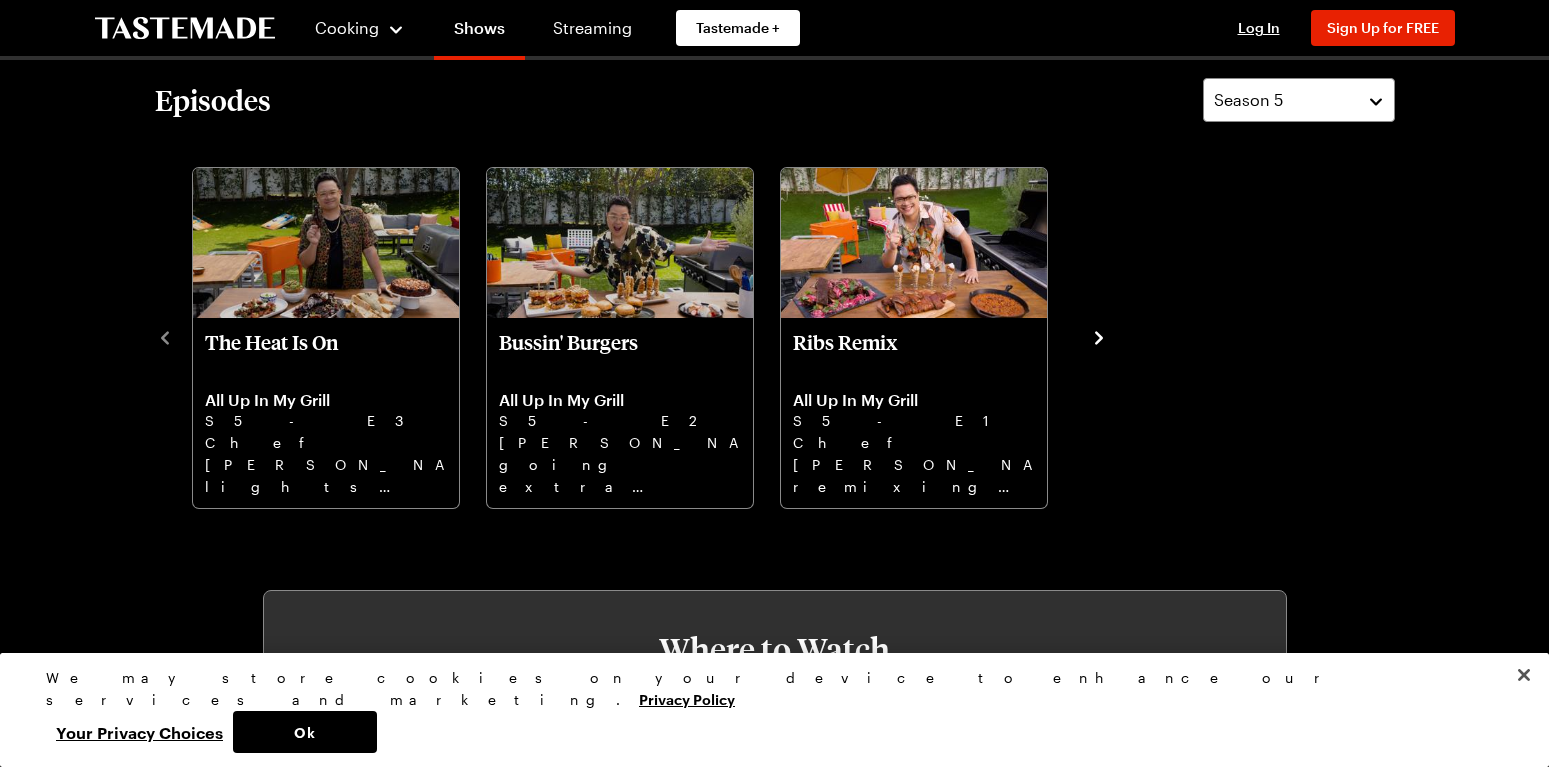 scroll, scrollTop: 510, scrollLeft: 0, axis: vertical 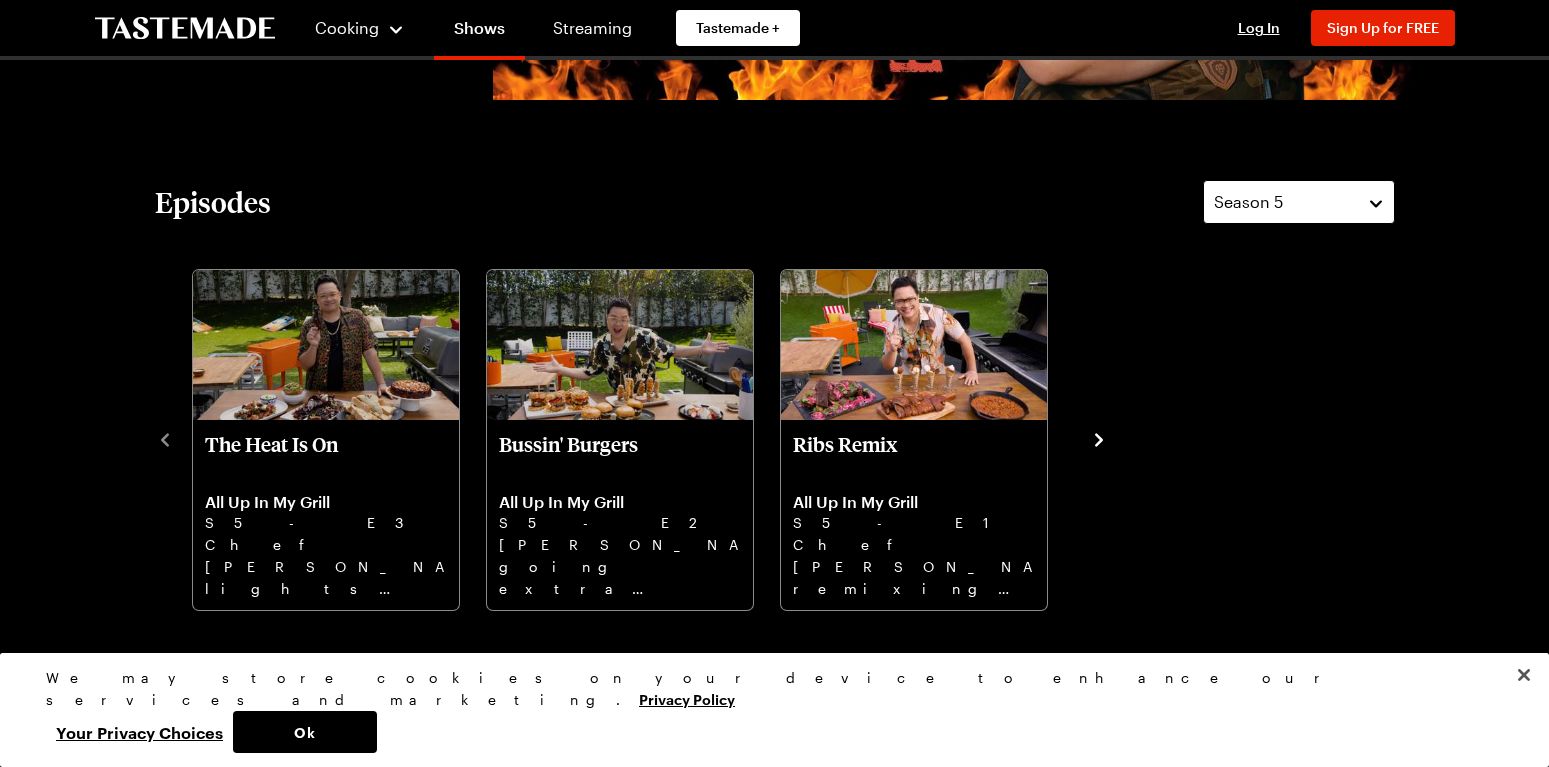 click on "Season 5" at bounding box center (1299, 202) 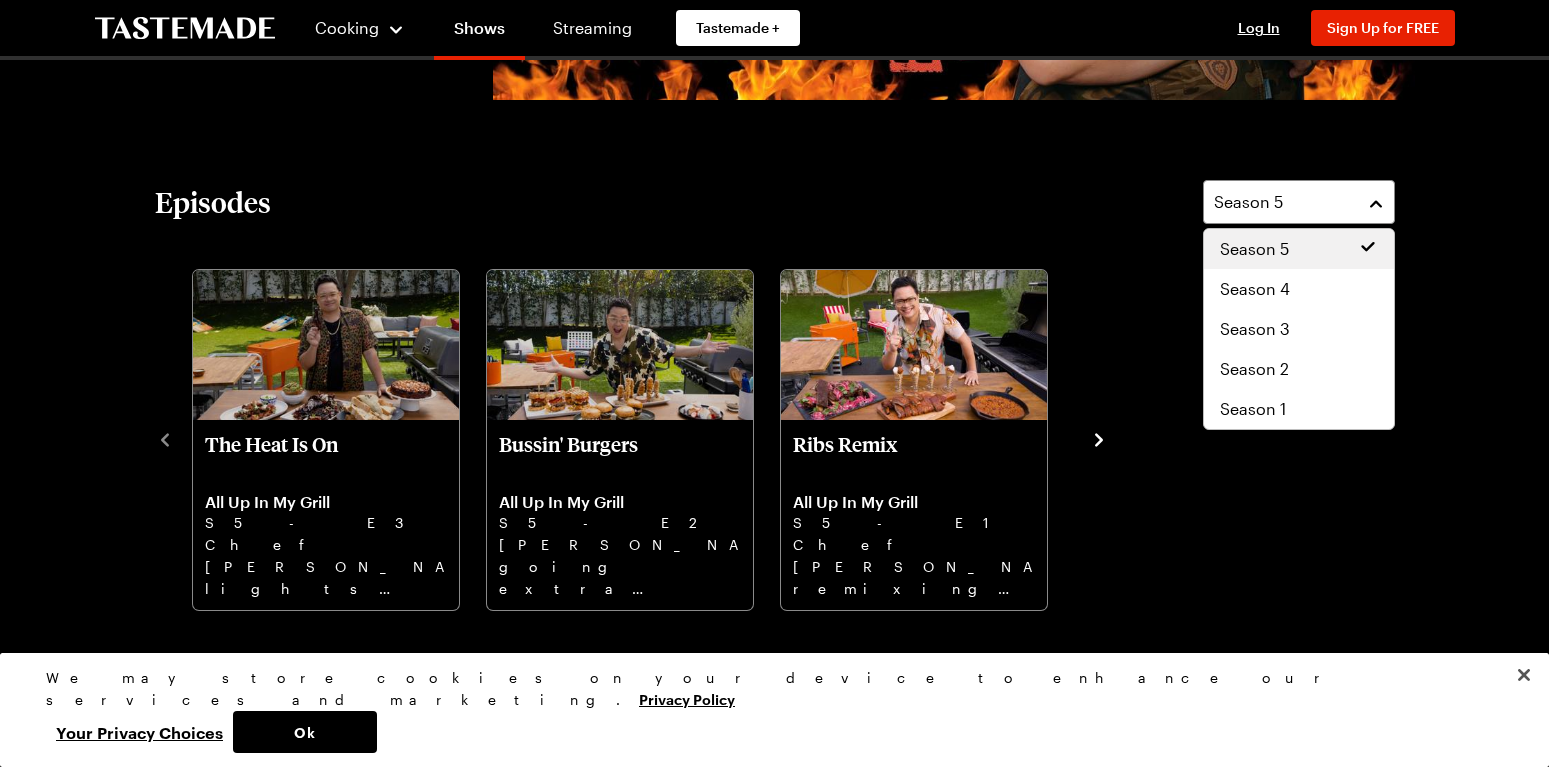 click on "All Up In My Grill Cooking 5 Seasons Top Chef alum [PERSON_NAME] is back to fire up another batch of innovative and flavorful grilling recipes, served with tips and techniques that will unlock your cookout potential and will make your backyard barbecues legendary. Watch Now Episodes Season 5 The Heat Is On All Up In My Grill S5 - E3 Chef [PERSON_NAME] lights it up—fiery wings, chili steak, smoky toast, and spicy pineapple skillet cake. Bussin' Burgers All Up In My Grill S5 - E2 [PERSON_NAME] going extra with mac & cheese burgers, truffle fries, and ice cream sandwiches. Ribs Remix All Up In My Grill S5 - E1 Chef [PERSON_NAME] remixing ribs, Miami-style BBQ, spicy beans, and sweet key lime cones - time to feast! Where to Watch Watch Ad-Free on Any Device, Anytime, Anywhere in 4K Go to Tastemade+ Watch on Our Streaming Channels Go to Streaming Recipes From the Show Season 5 All Episodes Gooey Mac & Cheese Burger 1h 0m The [PERSON_NAME] 55 mins Wood Smoked Beef Short Ribs with Red Wine Vinegar Glaze and Pickled Onions 3h 20m 3h 0m" at bounding box center [775, 1082] 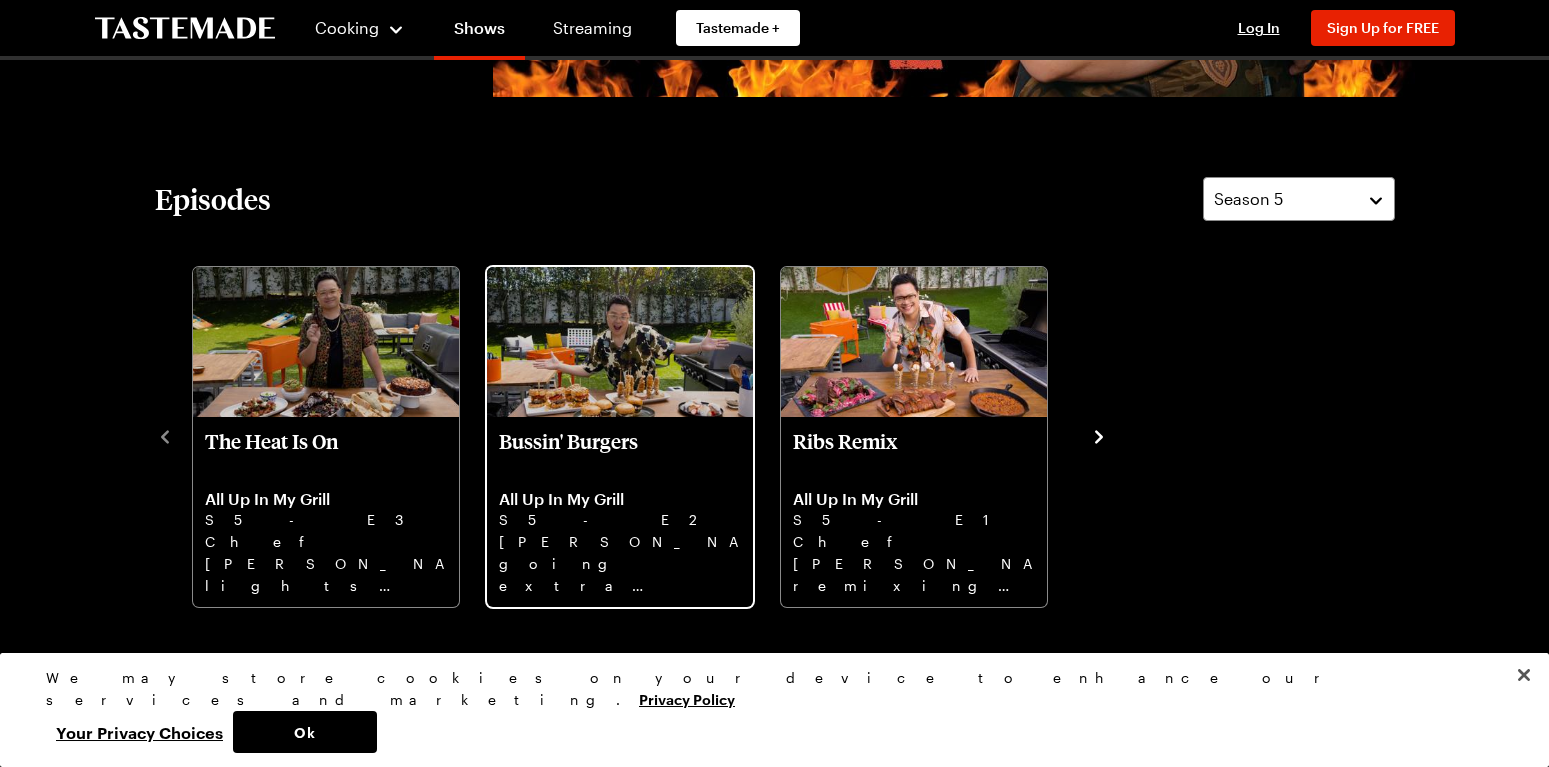 scroll, scrollTop: 510, scrollLeft: 0, axis: vertical 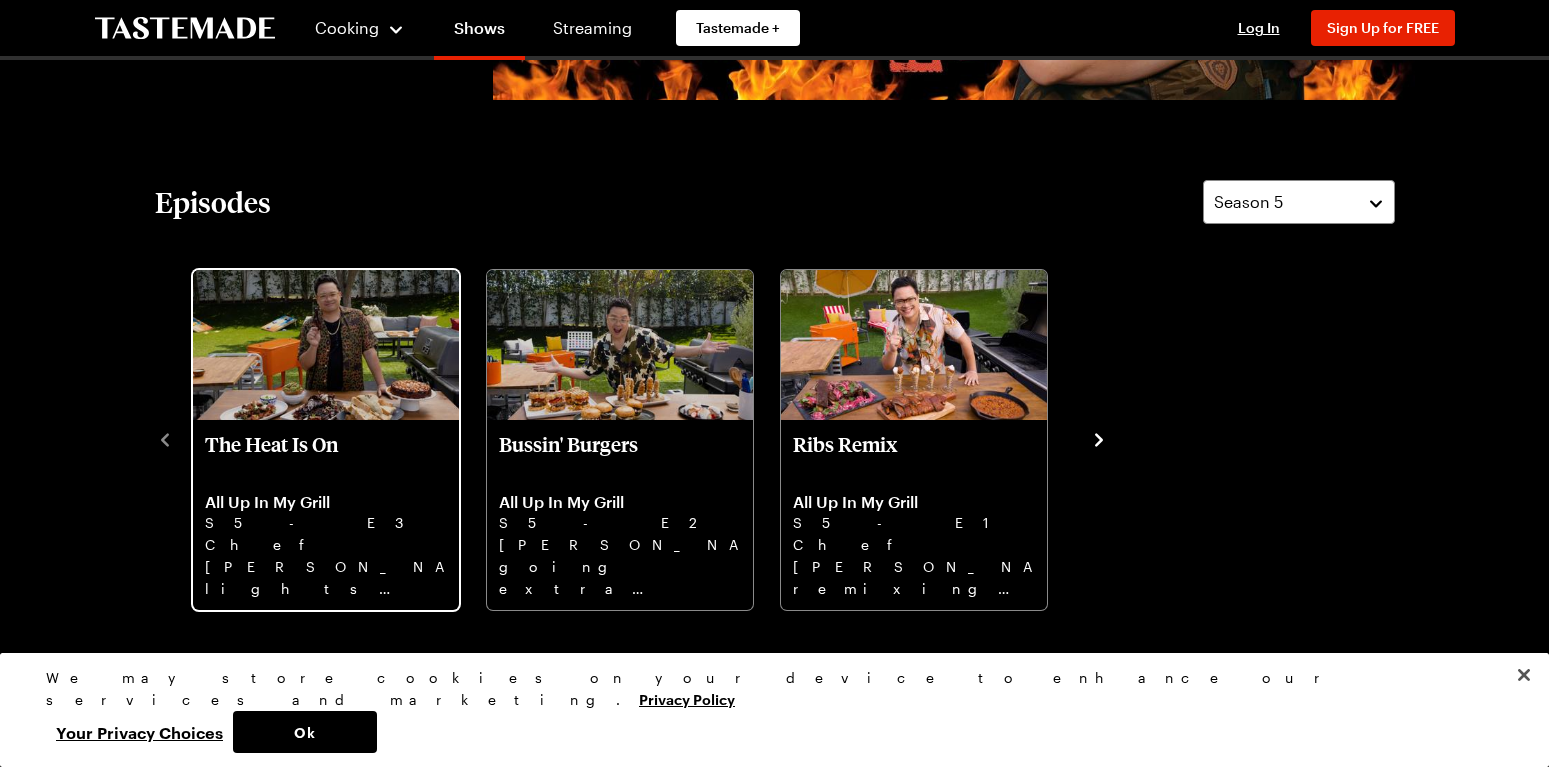 click on "The Heat Is On" at bounding box center (326, 456) 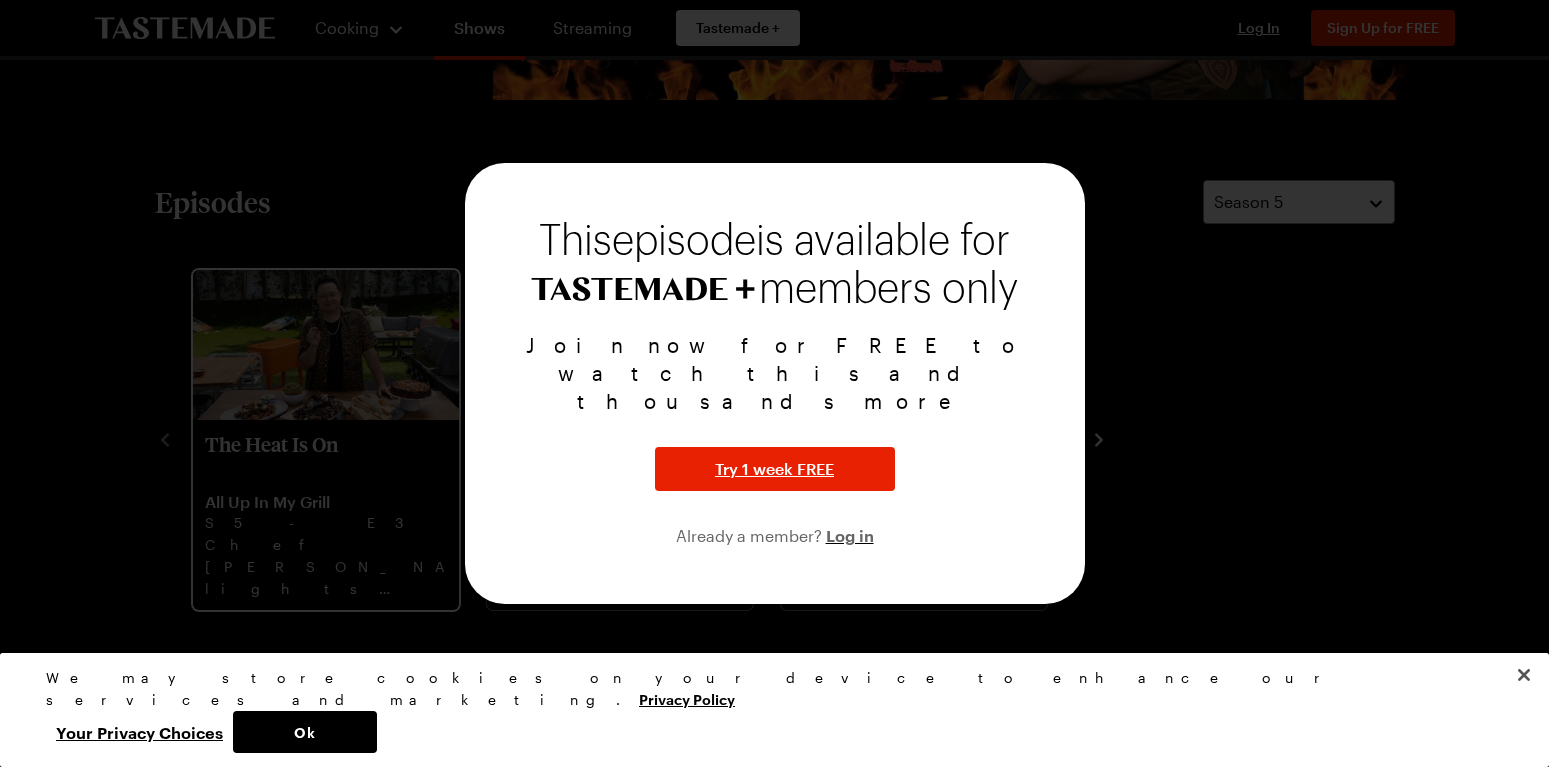 click at bounding box center (774, 383) 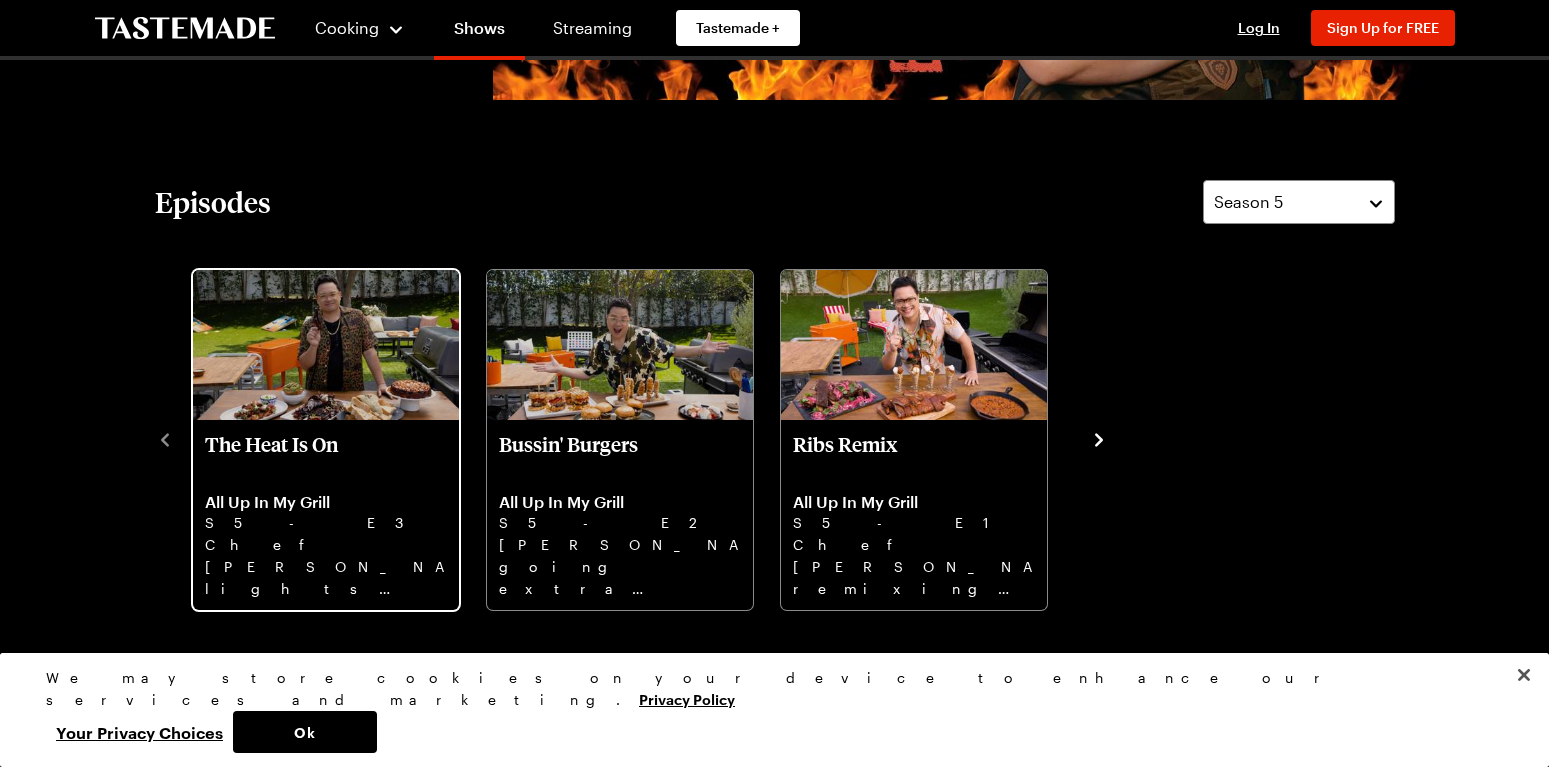 click on "The Heat Is On" at bounding box center [326, 456] 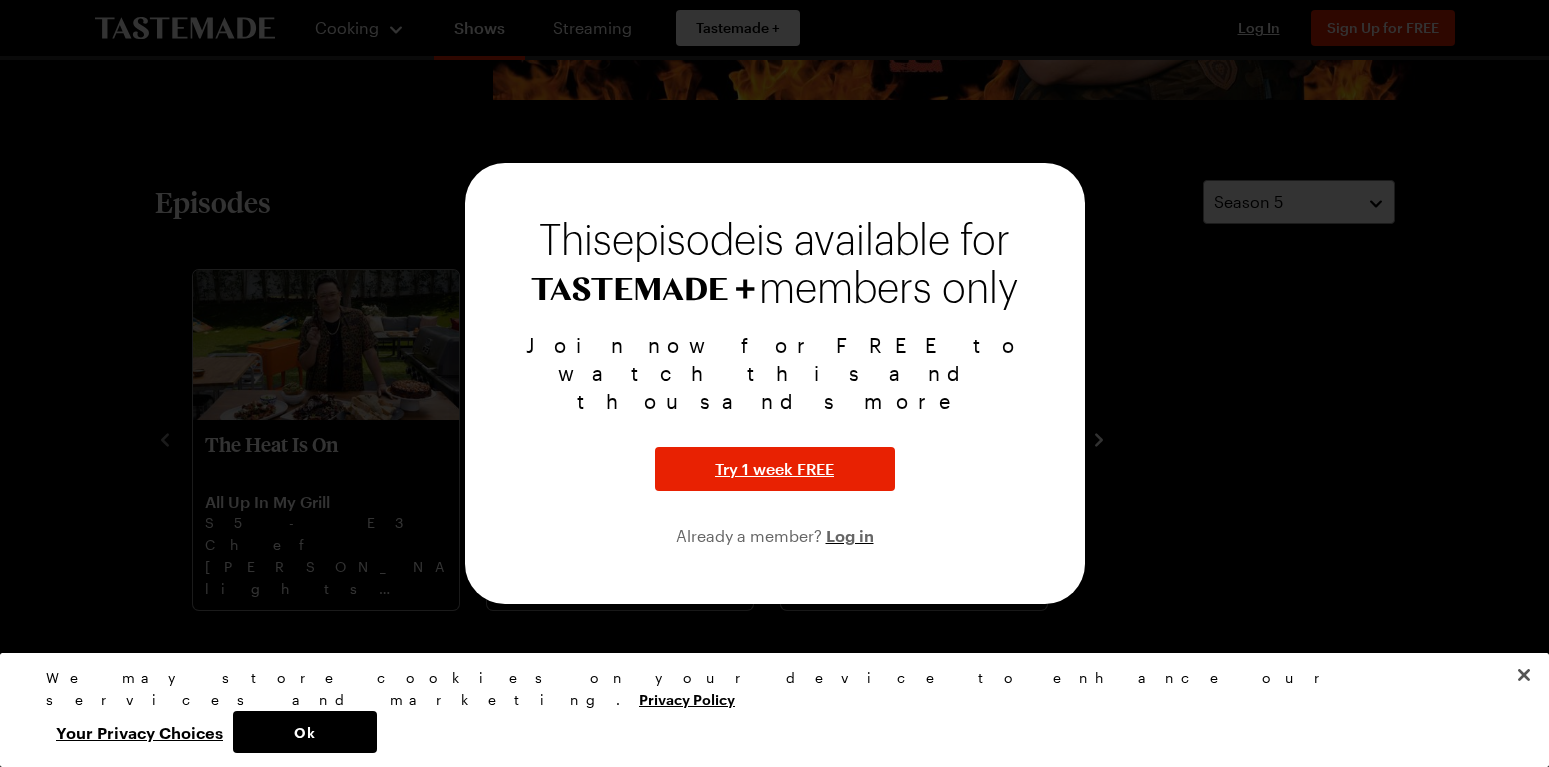 click at bounding box center (774, 383) 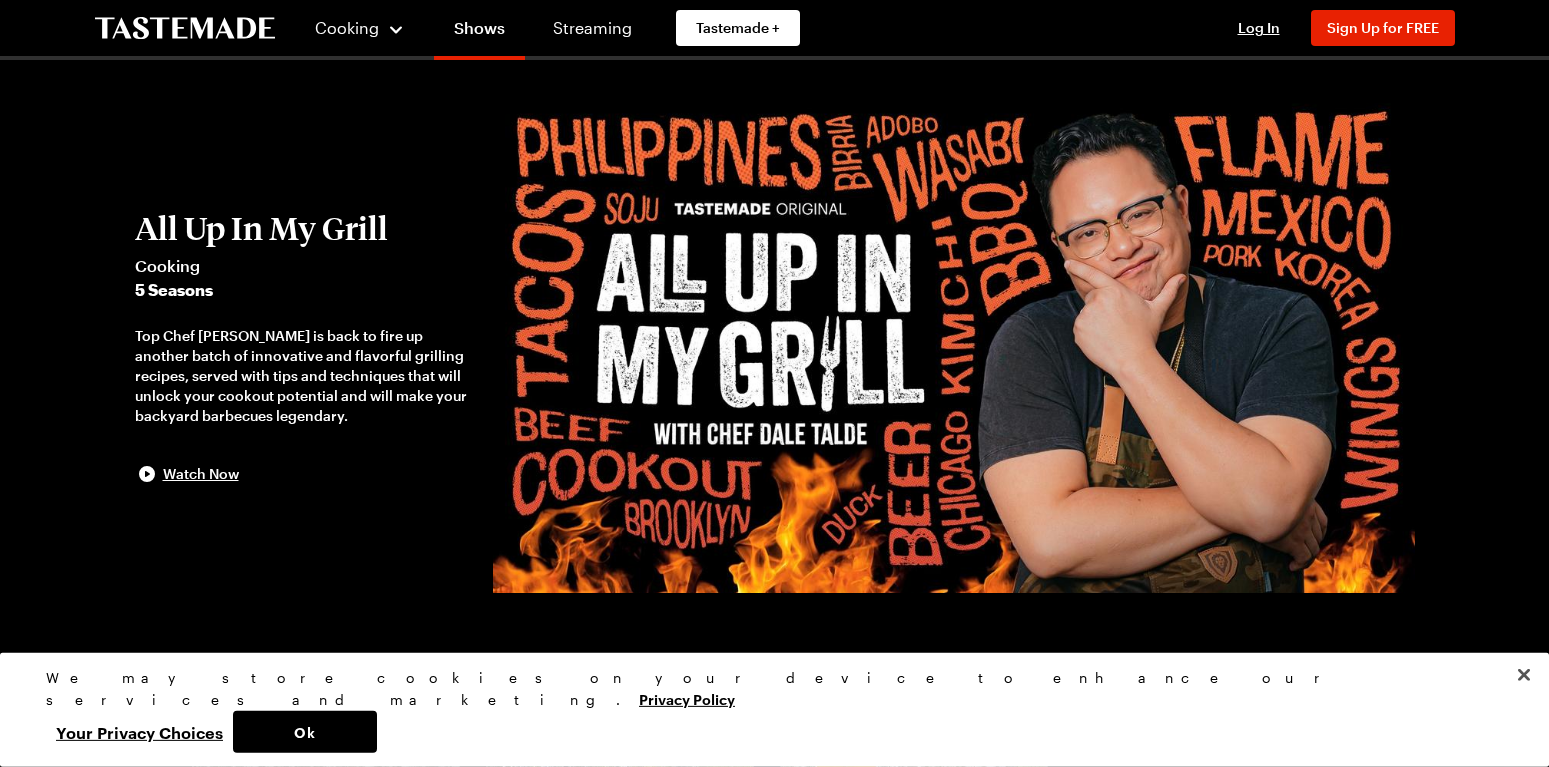 scroll, scrollTop: 0, scrollLeft: 0, axis: both 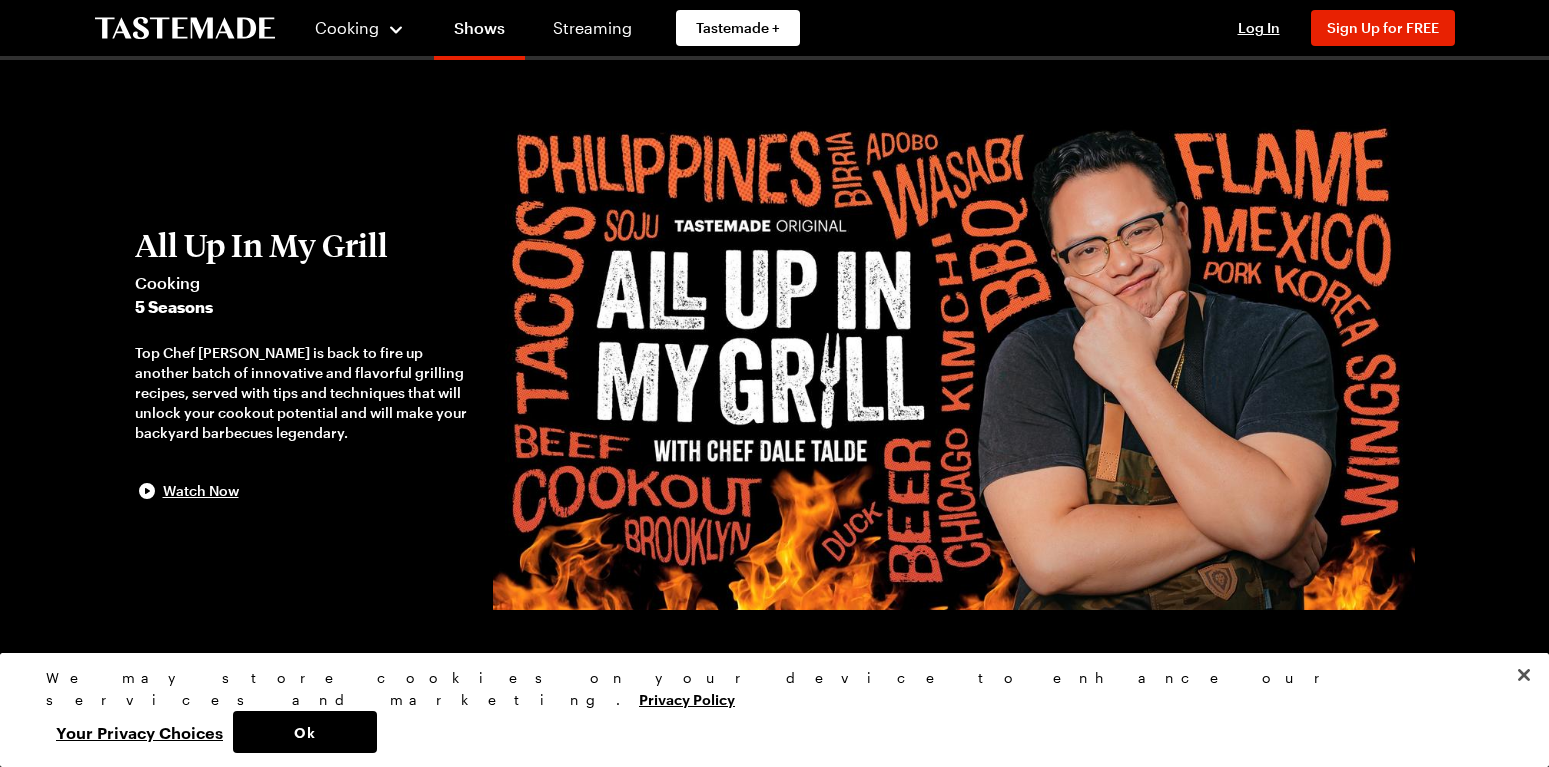 drag, startPoint x: 719, startPoint y: 477, endPoint x: 729, endPoint y: 438, distance: 40.261642 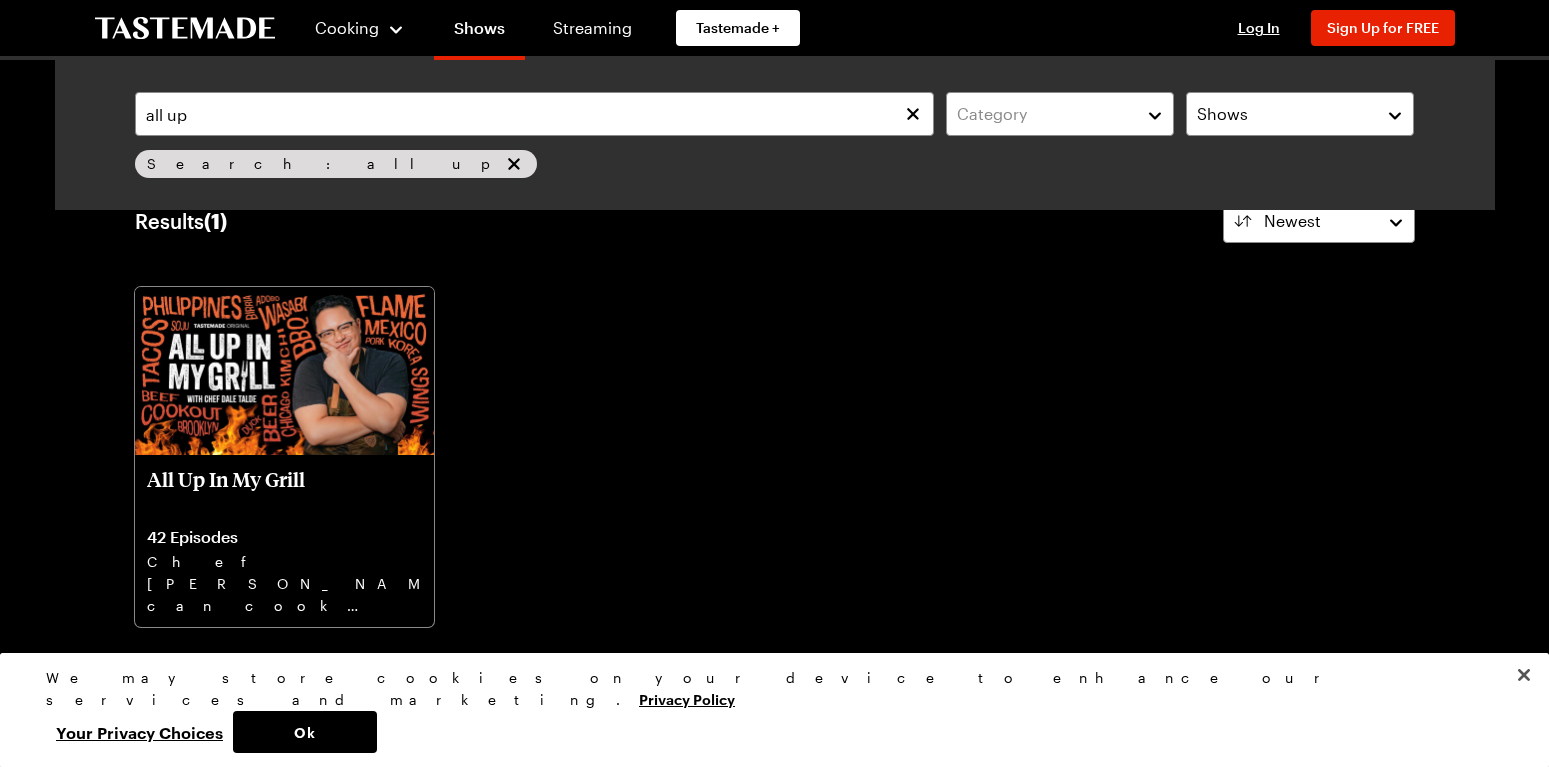 scroll, scrollTop: 0, scrollLeft: 0, axis: both 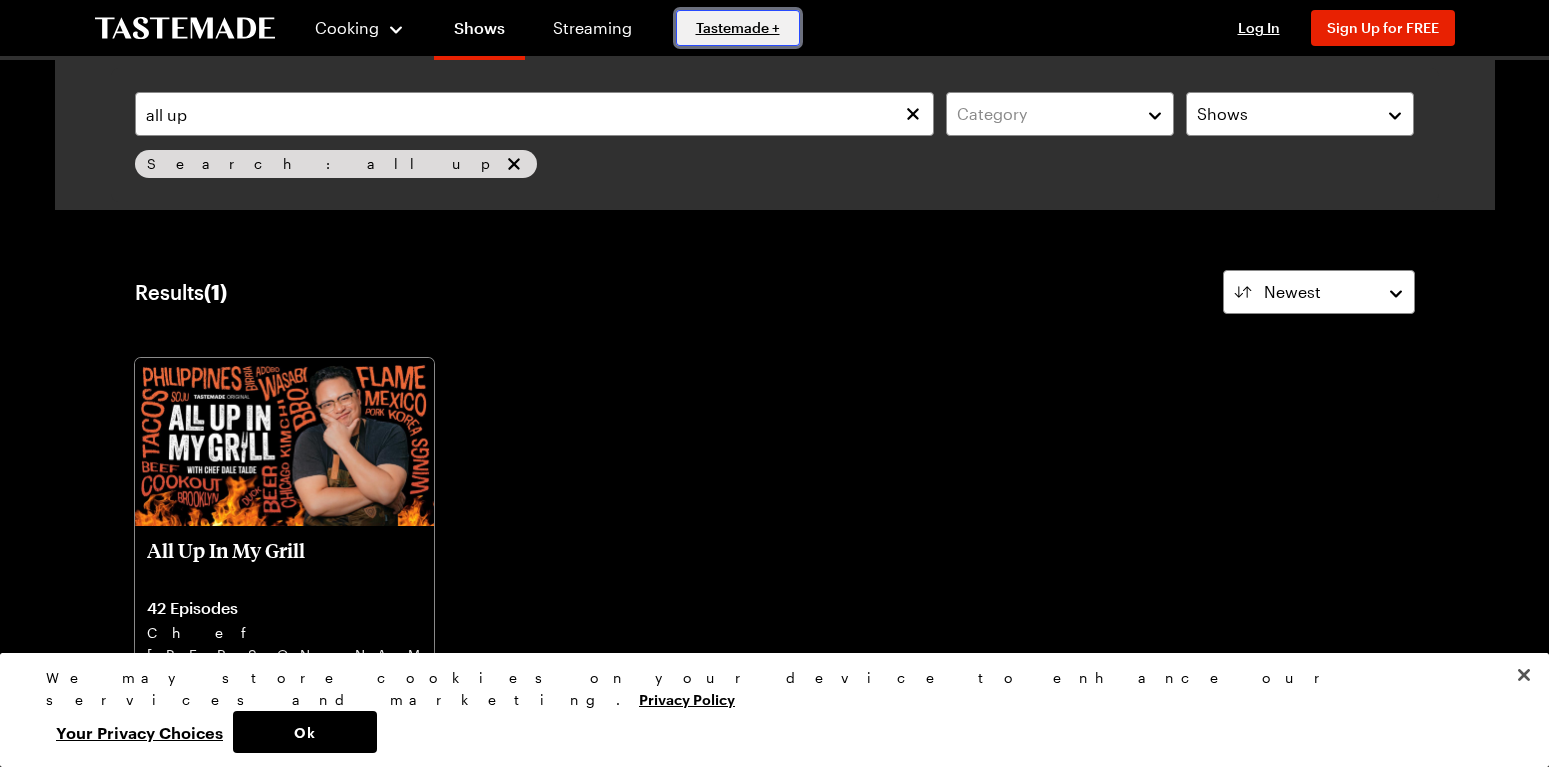 click on "Tastemade +" at bounding box center [738, 28] 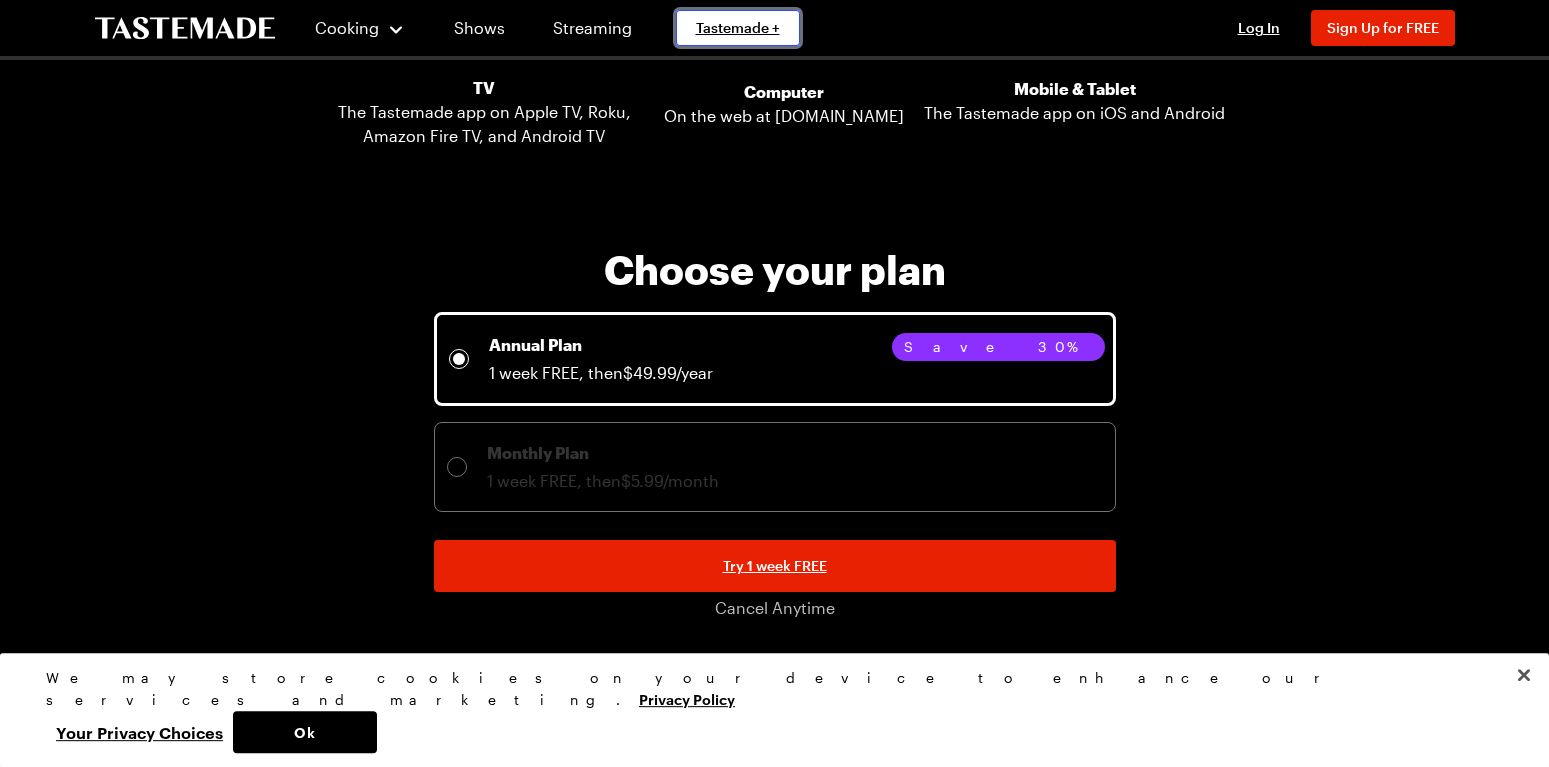 scroll, scrollTop: 4702, scrollLeft: 0, axis: vertical 